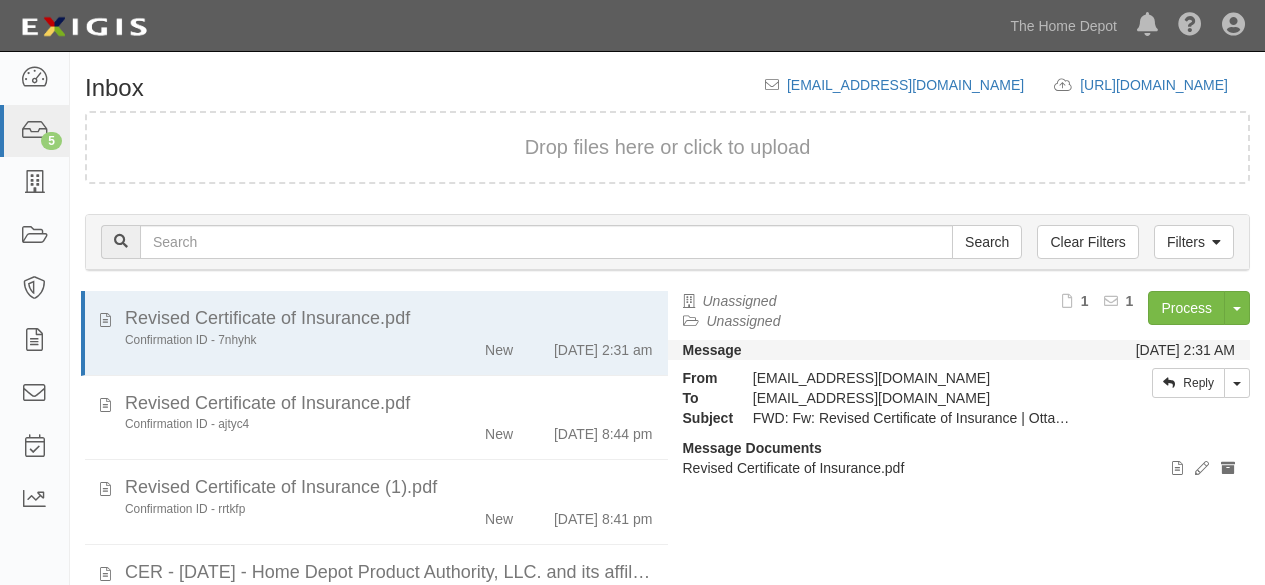 scroll, scrollTop: 76, scrollLeft: 0, axis: vertical 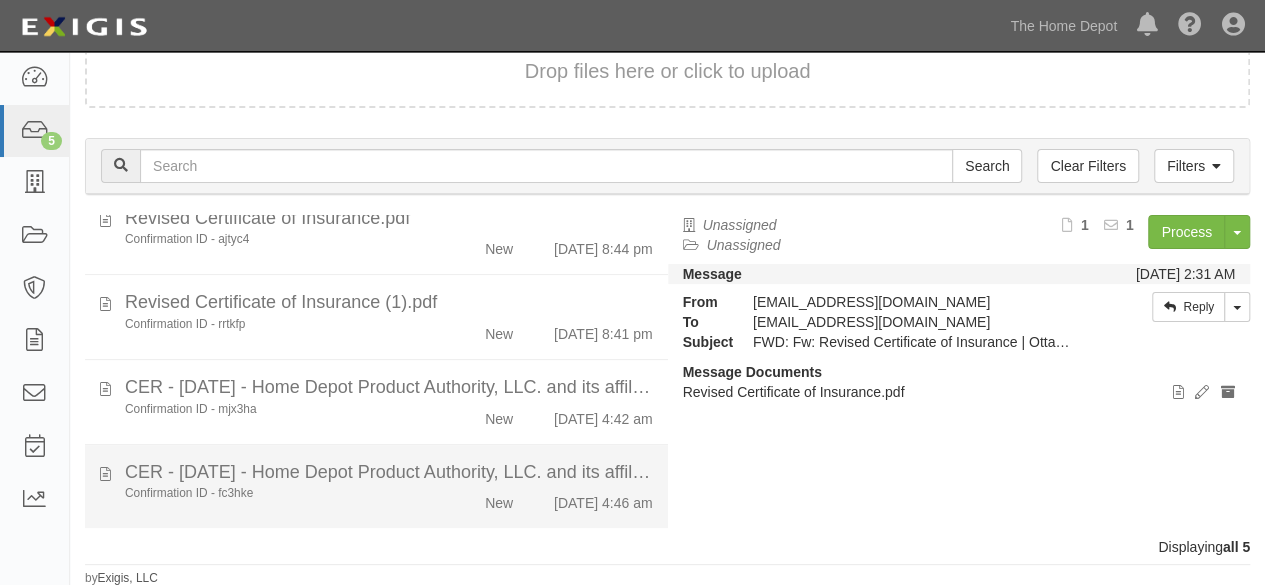 drag, startPoint x: 244, startPoint y: 439, endPoint x: 241, endPoint y: 451, distance: 12.369317 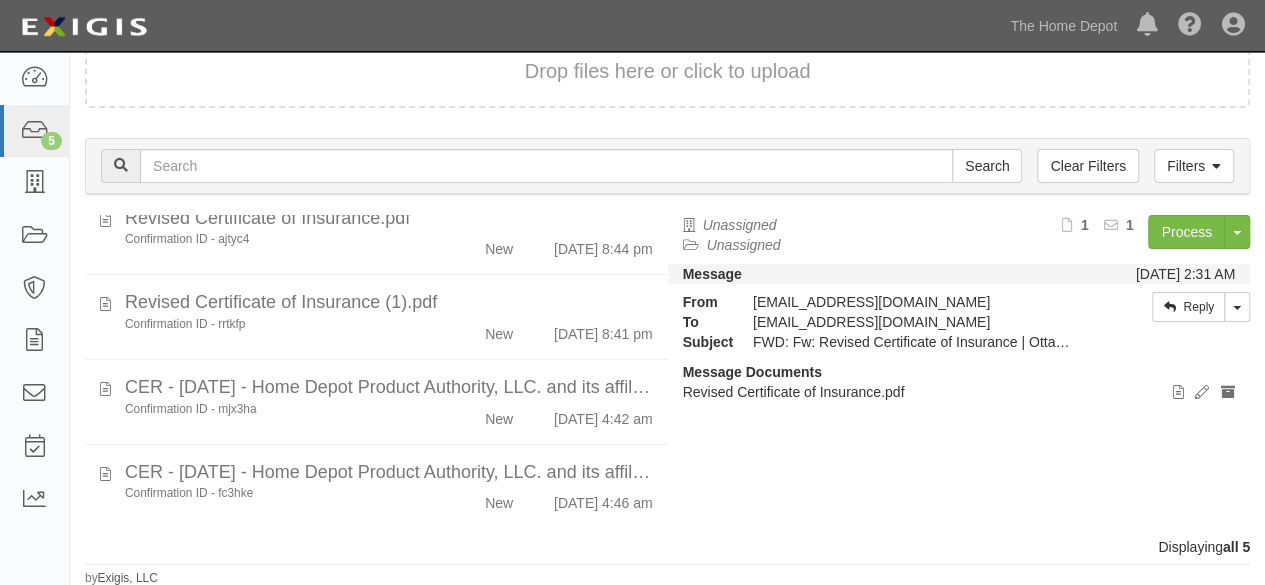 drag, startPoint x: 201, startPoint y: 557, endPoint x: 162, endPoint y: 632, distance: 84.53402 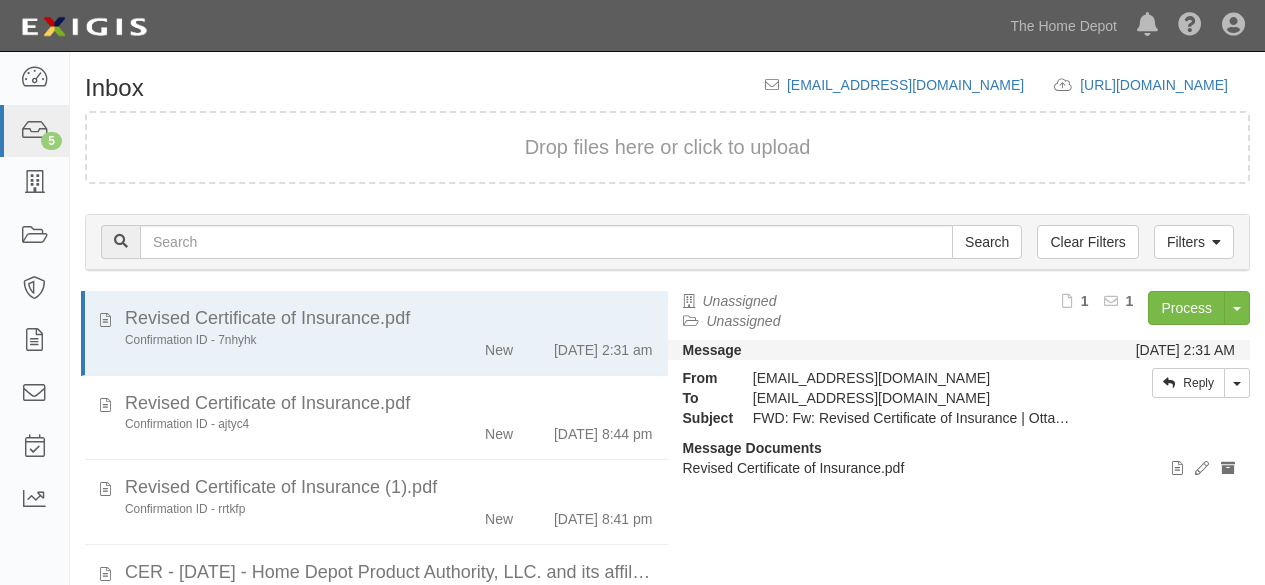 scroll, scrollTop: 76, scrollLeft: 0, axis: vertical 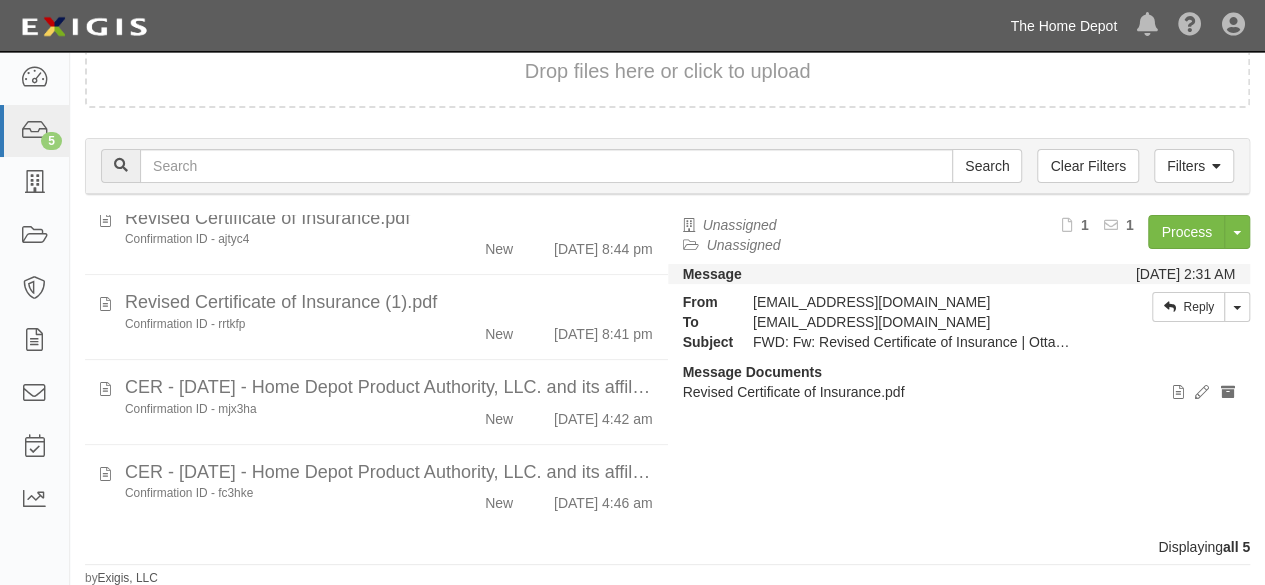 click on "The Home Depot" at bounding box center (1063, 26) 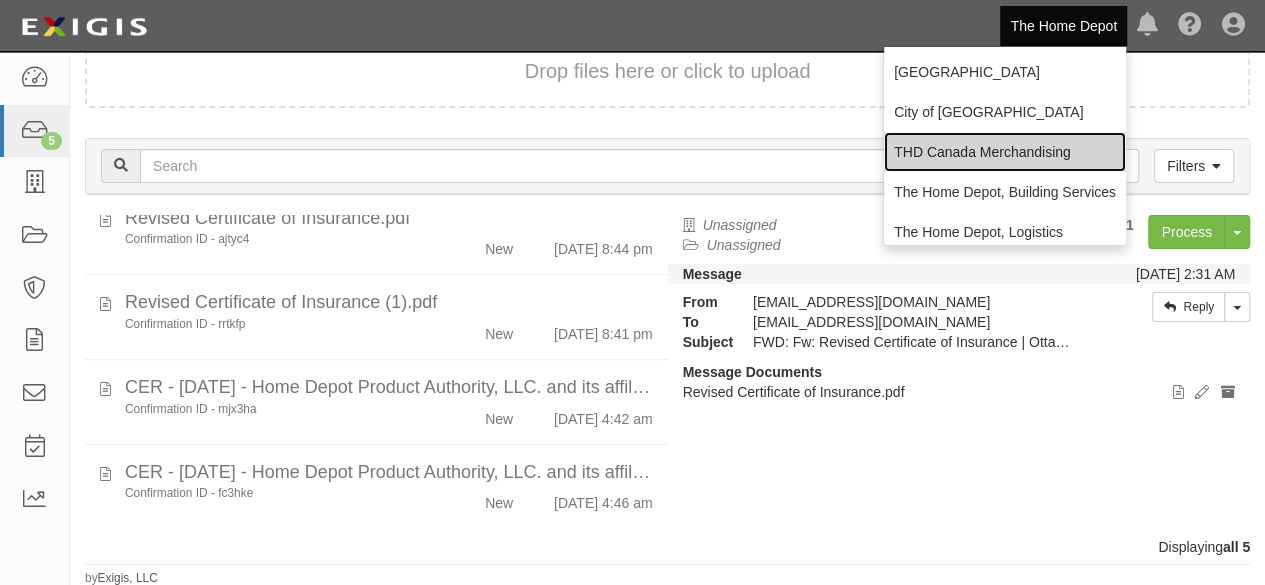 click on "THD Canada Merchandising" at bounding box center (1005, 152) 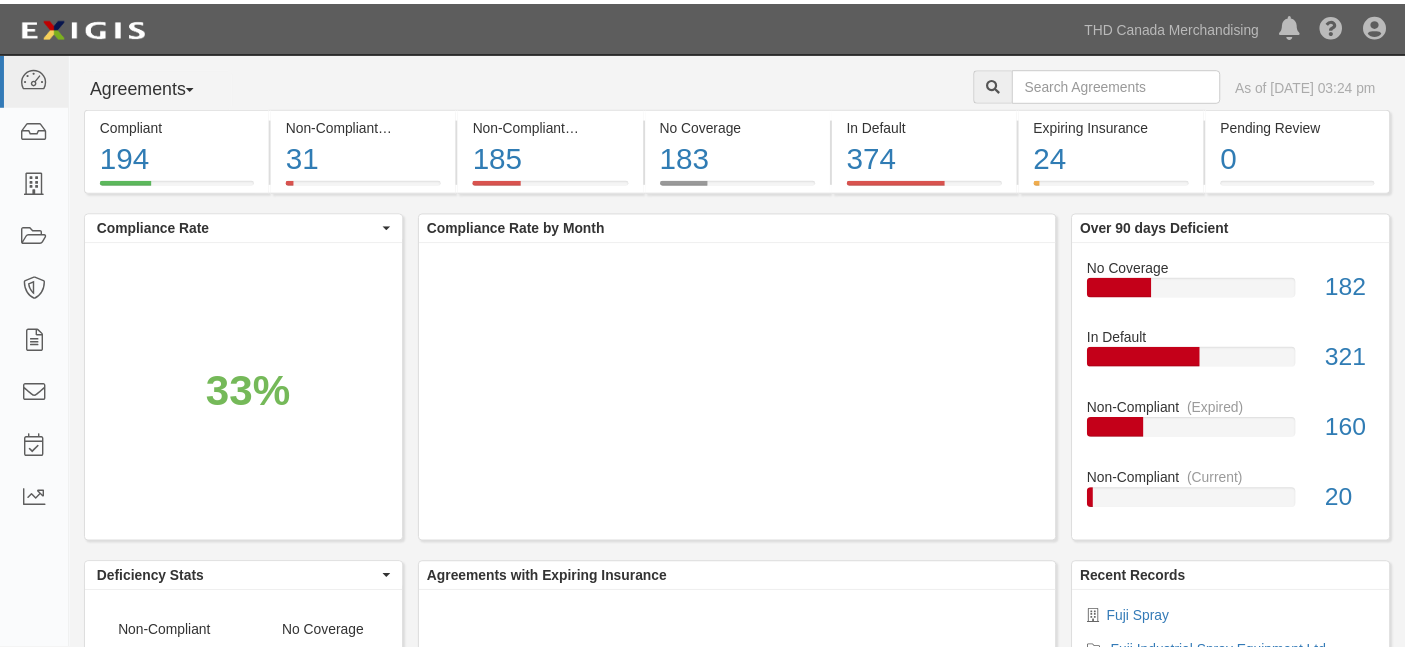 scroll, scrollTop: 0, scrollLeft: 0, axis: both 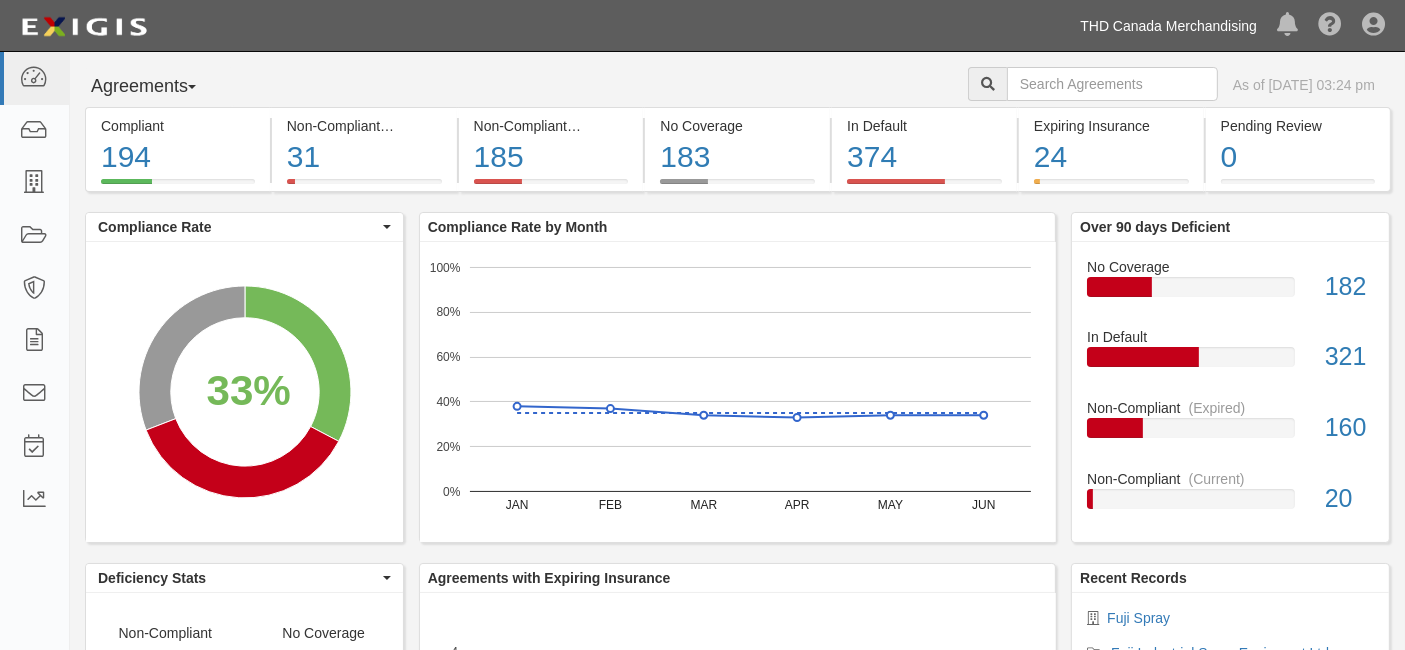 click on "THD Canada Merchandising" at bounding box center [1168, 26] 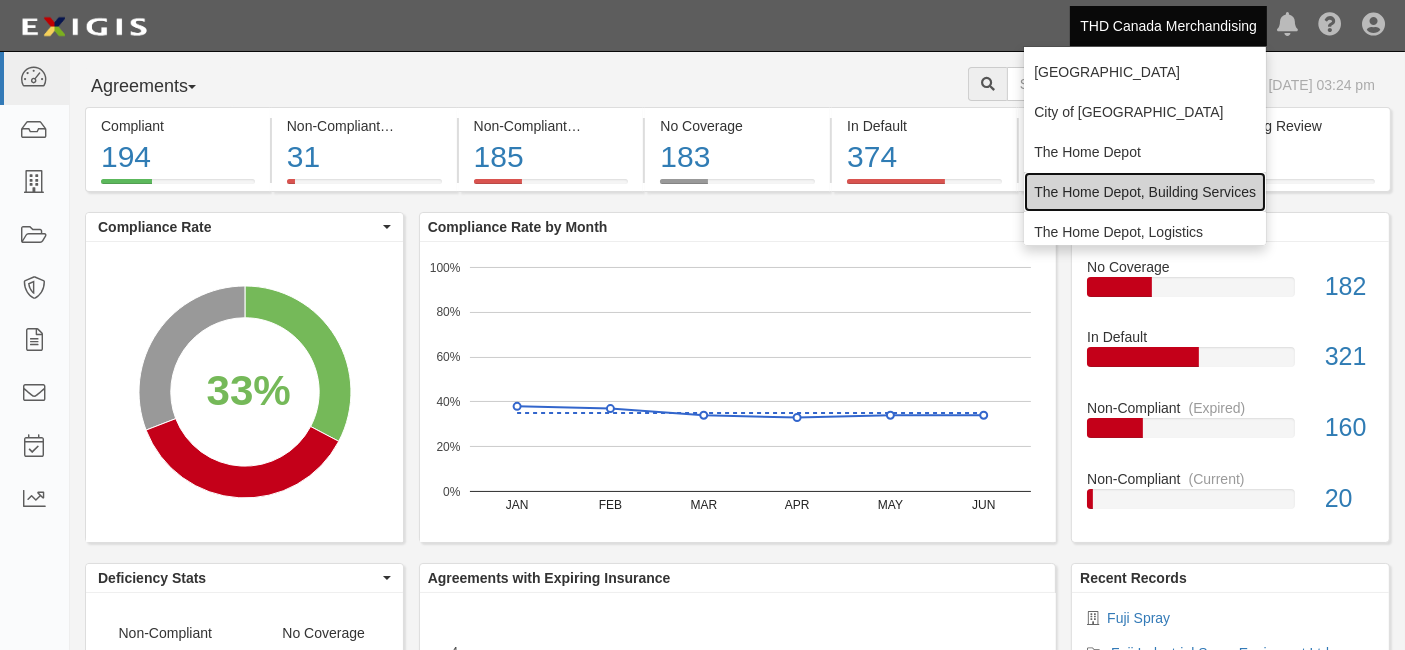 click on "The Home Depot, Building Services" at bounding box center (1145, 192) 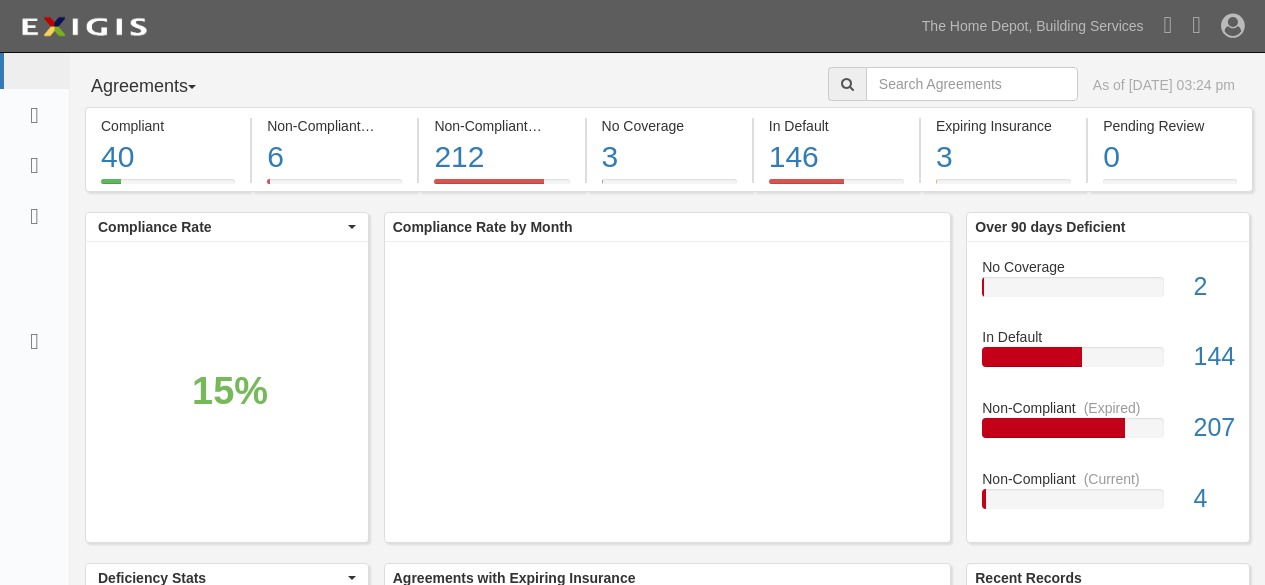 scroll, scrollTop: 0, scrollLeft: 0, axis: both 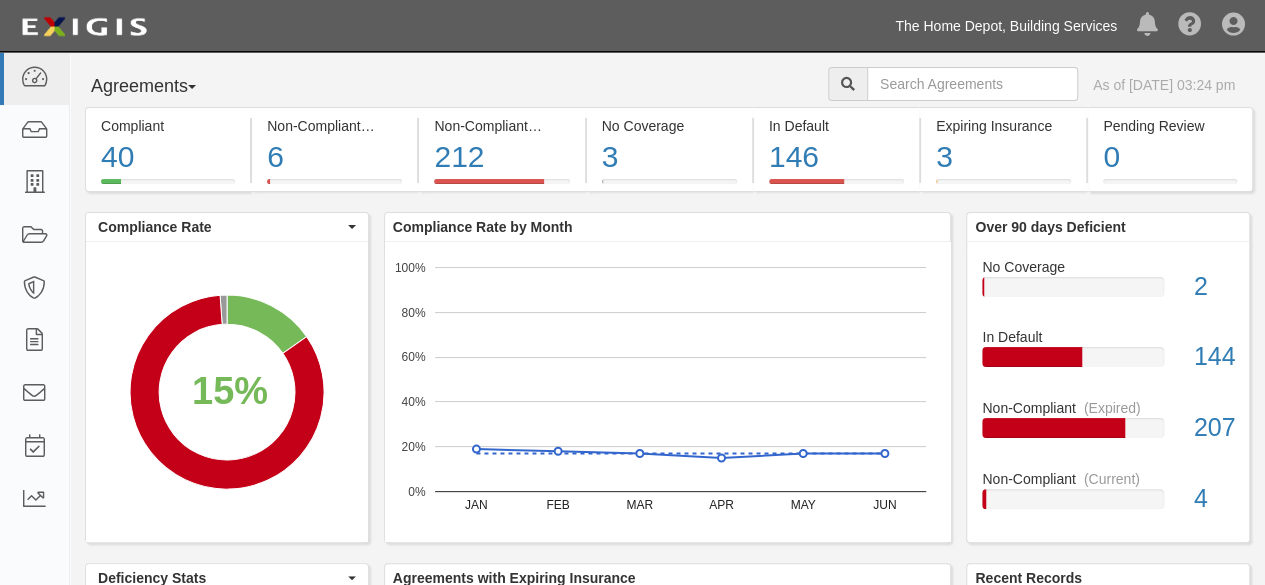click on "The Home Depot, Building Services" at bounding box center (1006, 26) 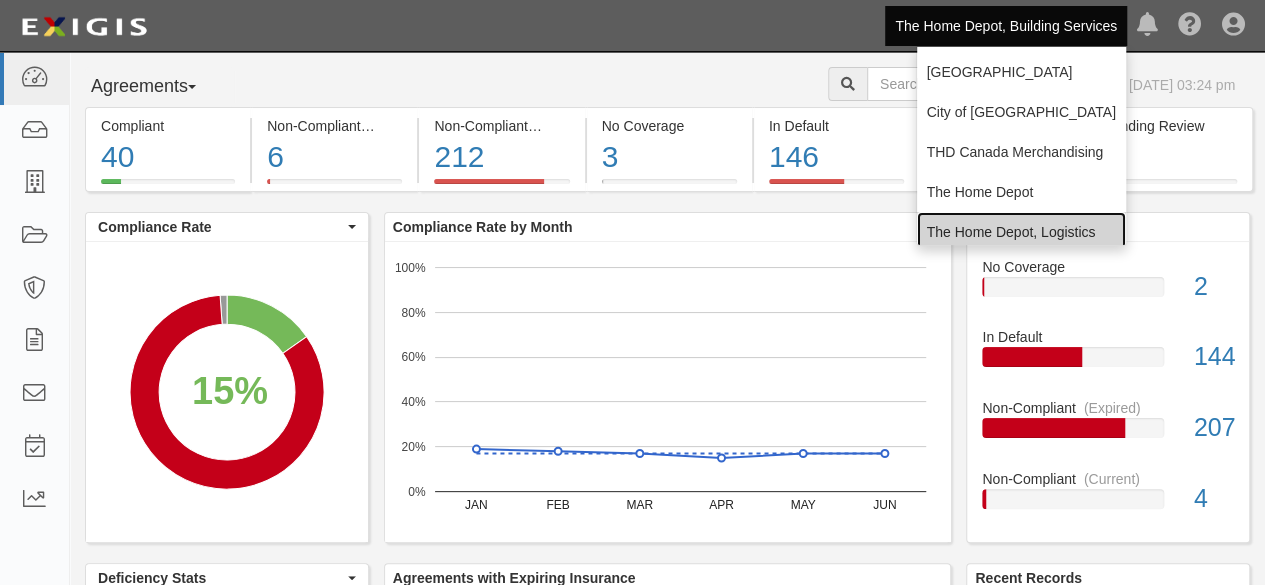 click on "The Home Depot, Logistics" at bounding box center (1021, 232) 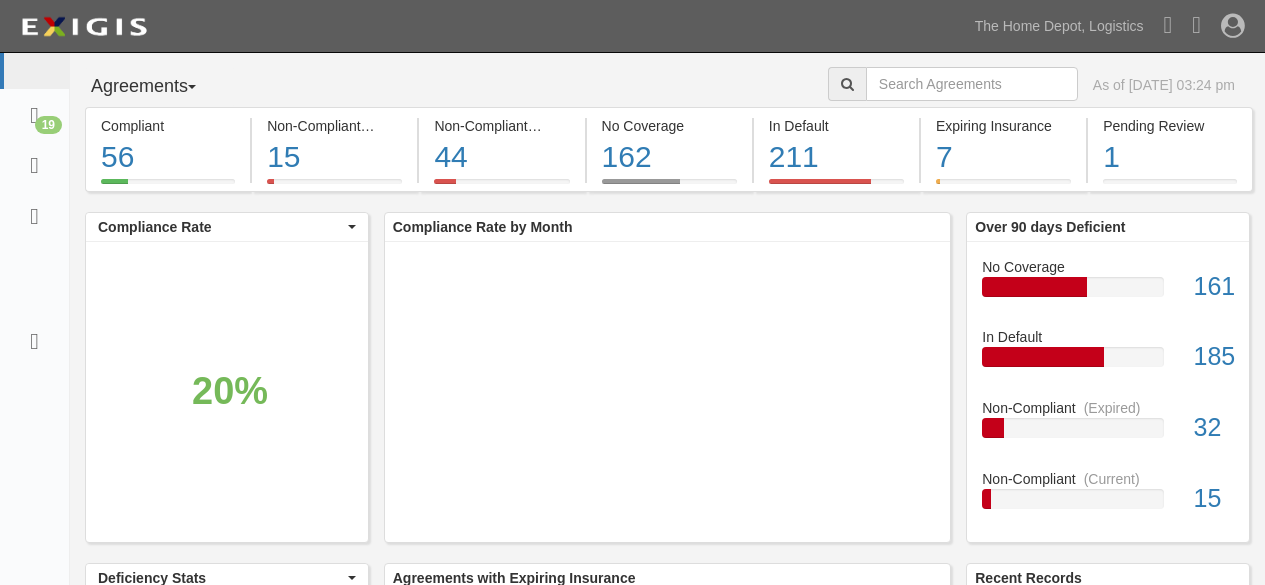 scroll, scrollTop: 0, scrollLeft: 0, axis: both 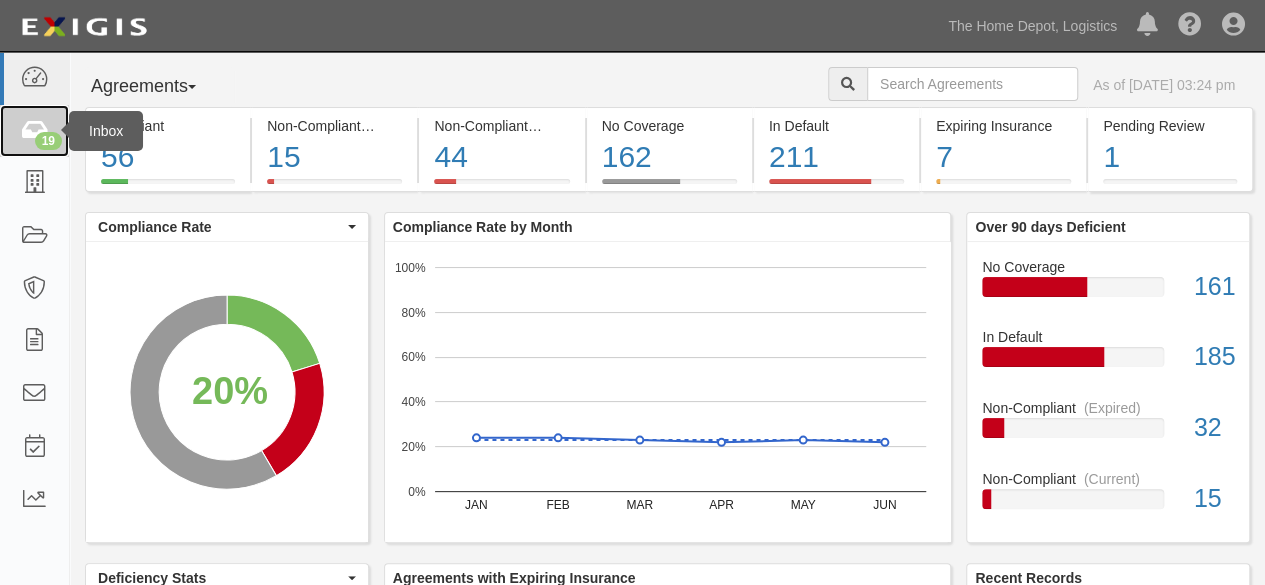 click at bounding box center [34, 131] 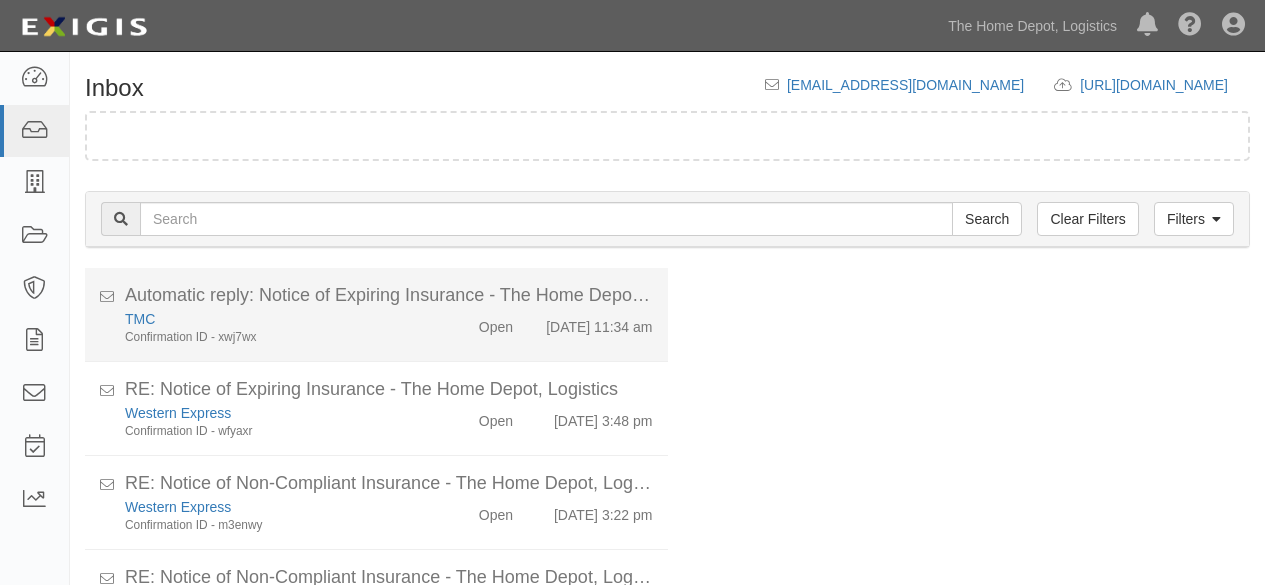 scroll, scrollTop: 0, scrollLeft: 0, axis: both 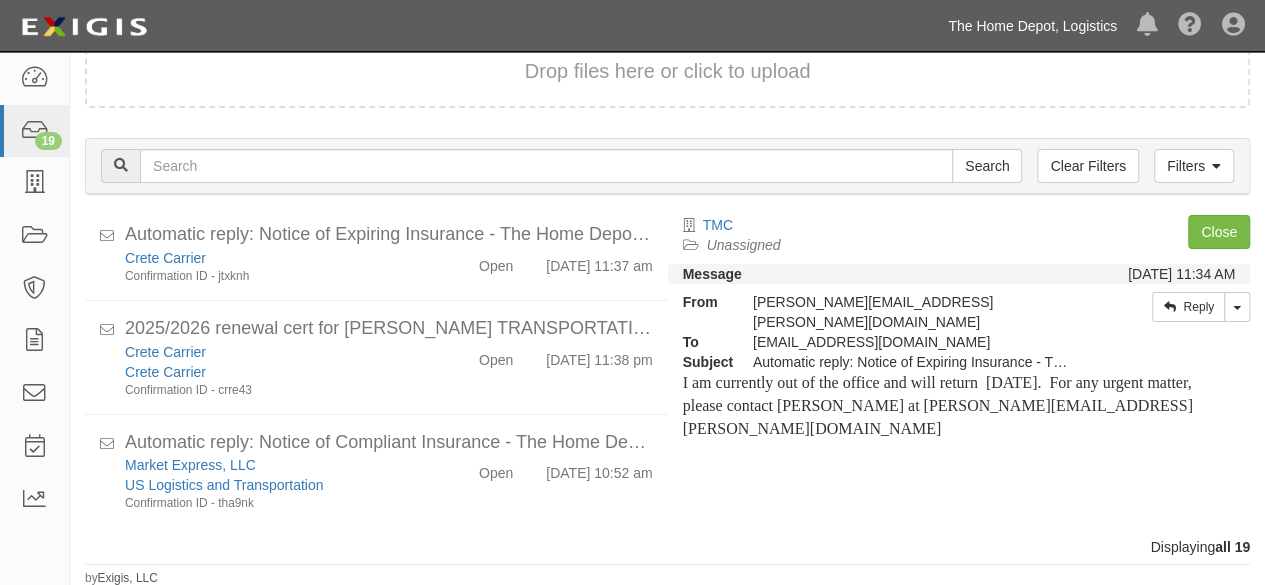 click on "The Home Depot, Logistics" at bounding box center (1032, 26) 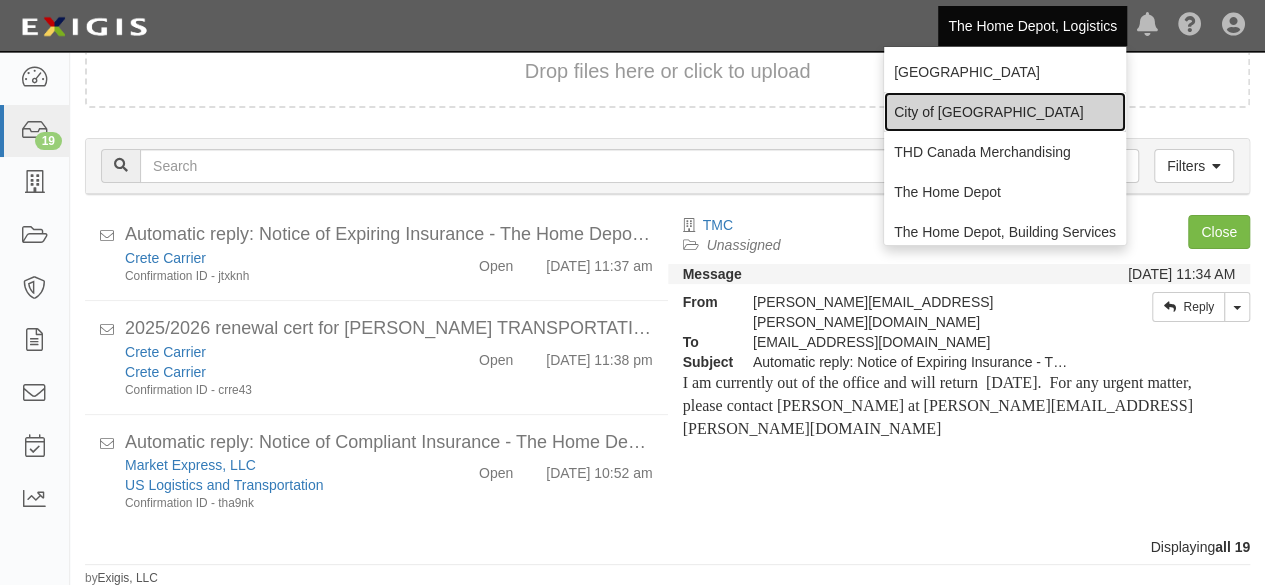 click on "City of [GEOGRAPHIC_DATA]" at bounding box center (1005, 112) 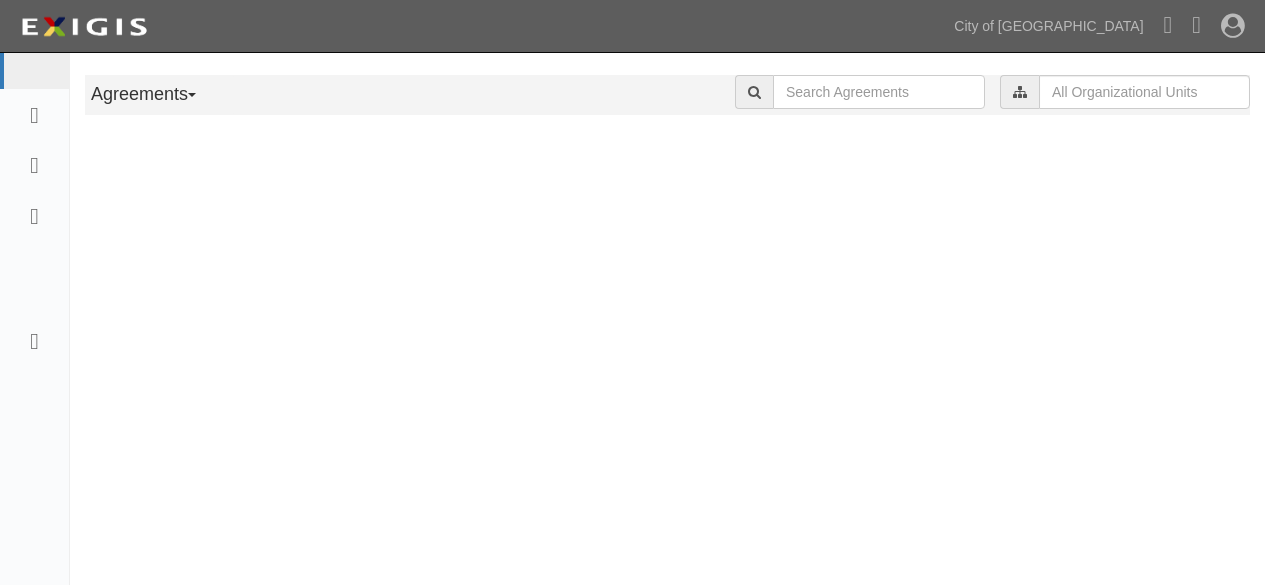 scroll, scrollTop: 0, scrollLeft: 0, axis: both 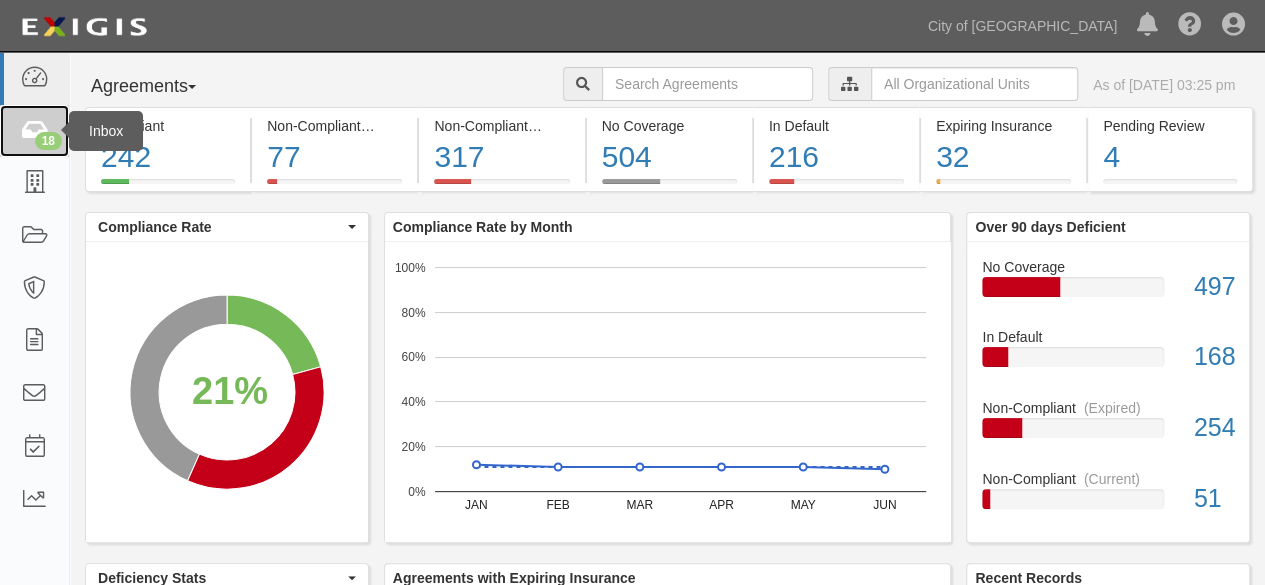 click on "18" at bounding box center (48, 141) 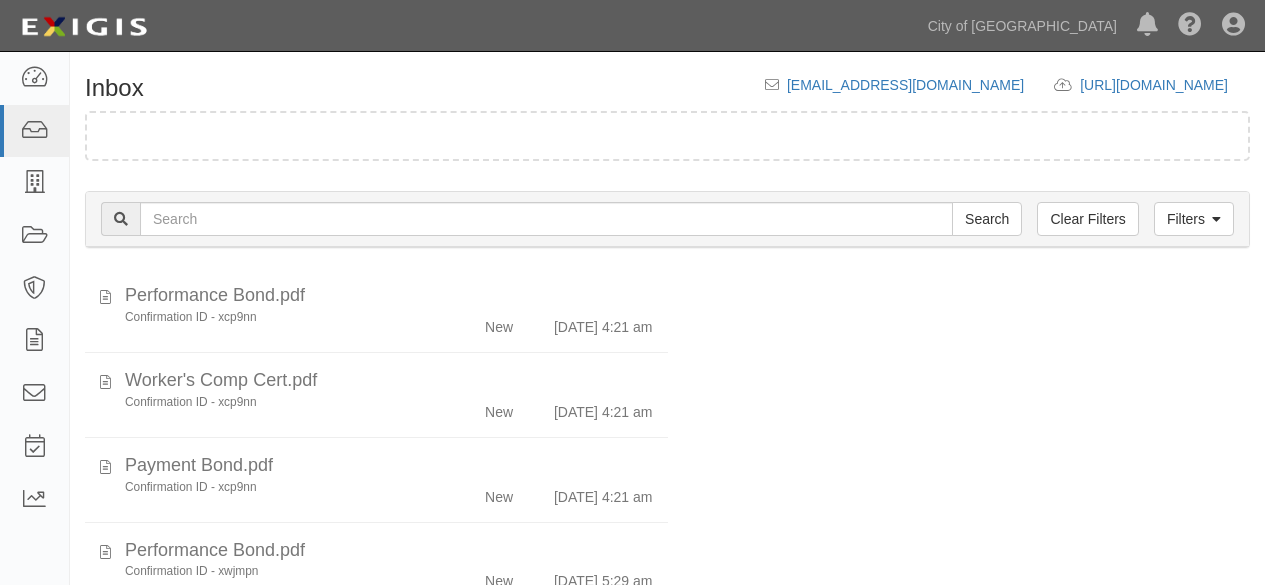 scroll, scrollTop: 0, scrollLeft: 0, axis: both 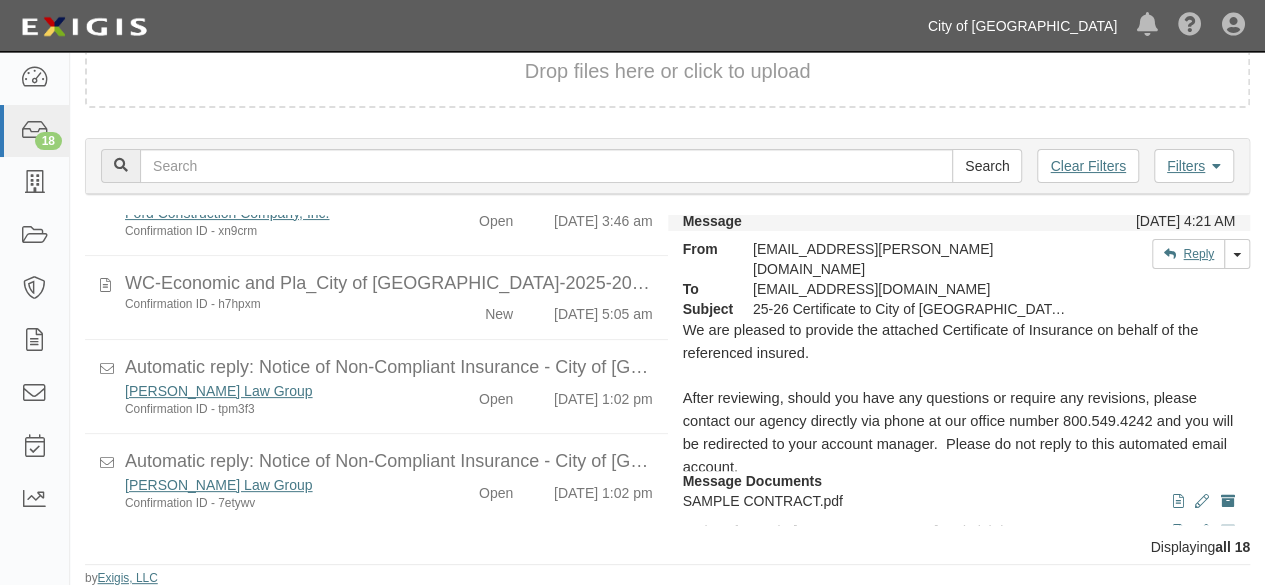 click on "City of [GEOGRAPHIC_DATA]" at bounding box center (1022, 26) 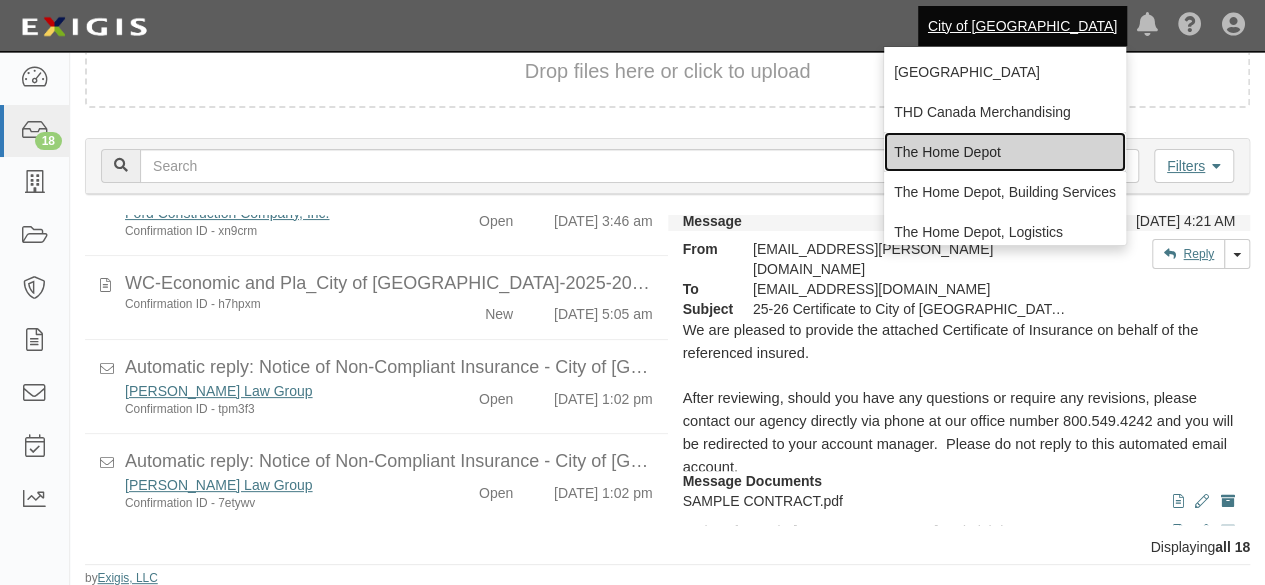 click on "The Home Depot" at bounding box center (1005, 152) 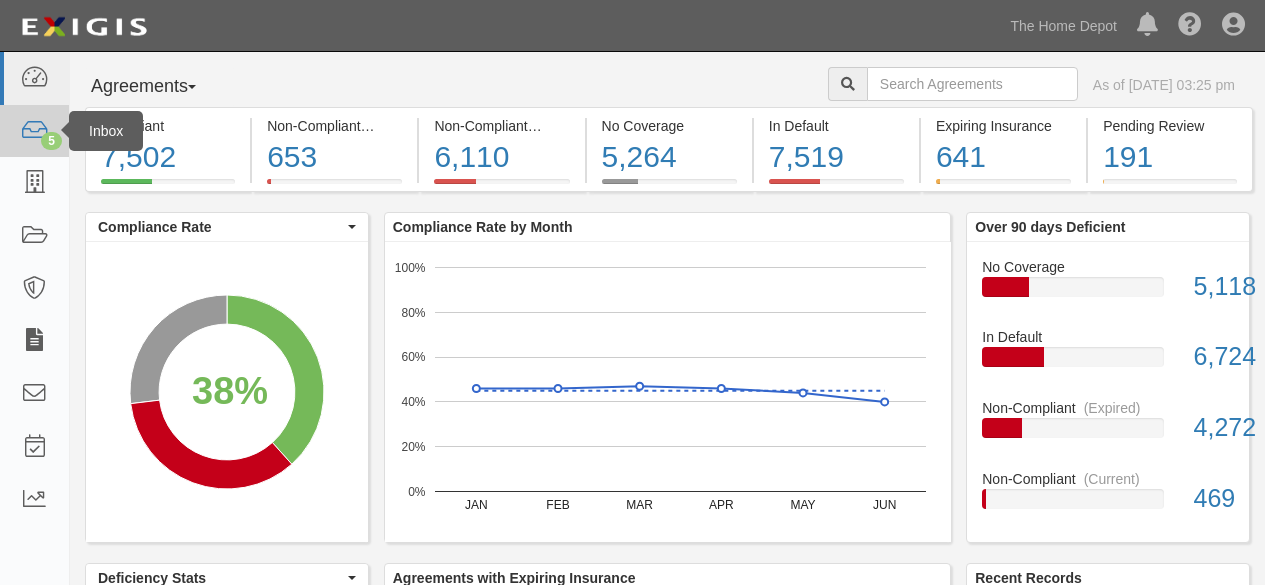 scroll, scrollTop: 0, scrollLeft: 0, axis: both 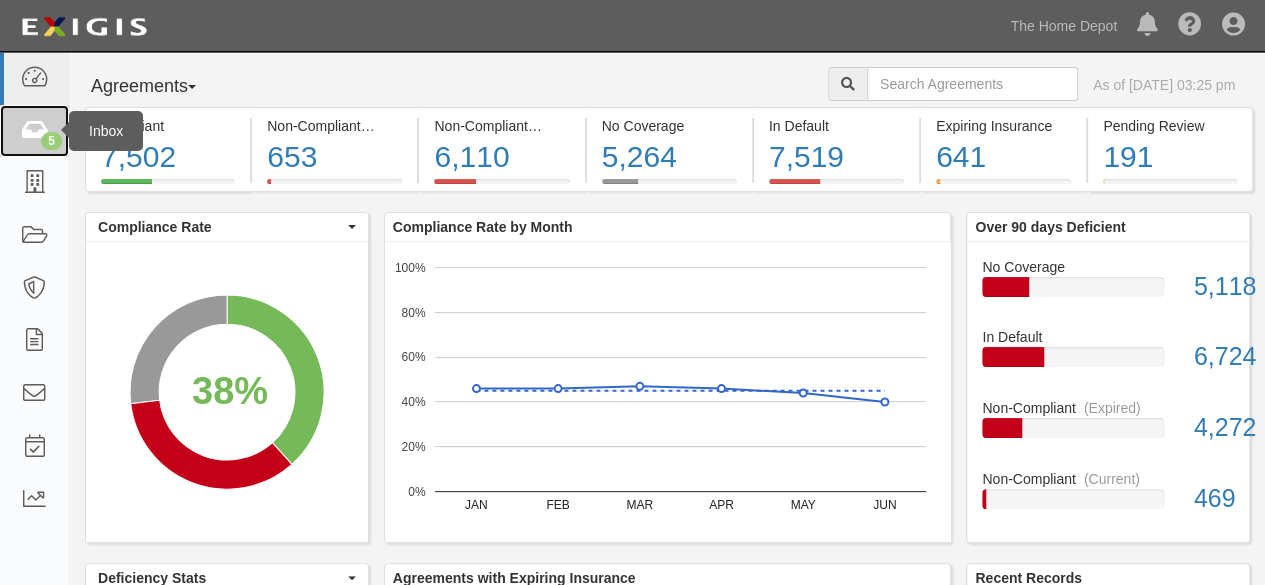 click at bounding box center (34, 131) 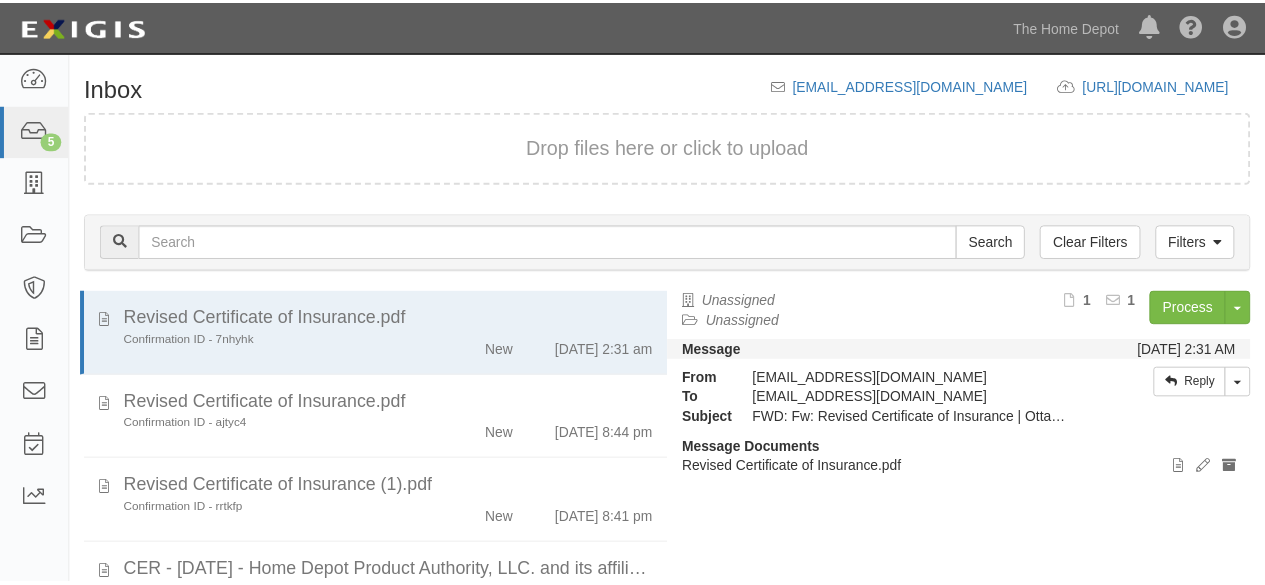 scroll, scrollTop: 0, scrollLeft: 0, axis: both 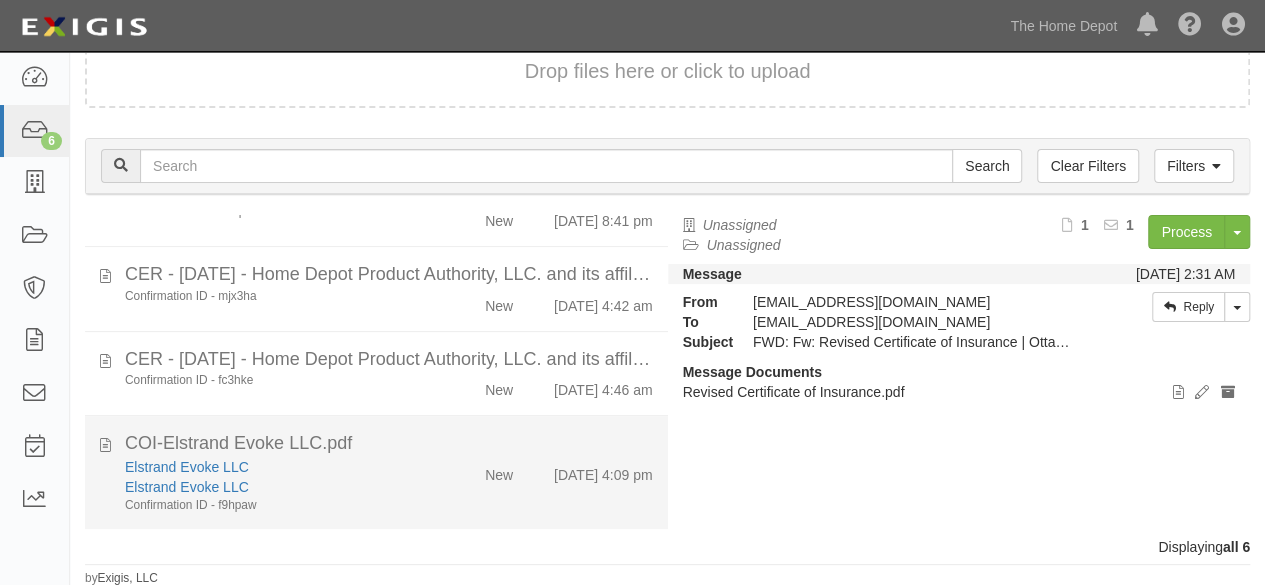 click on "Elstrand Evoke LLC" 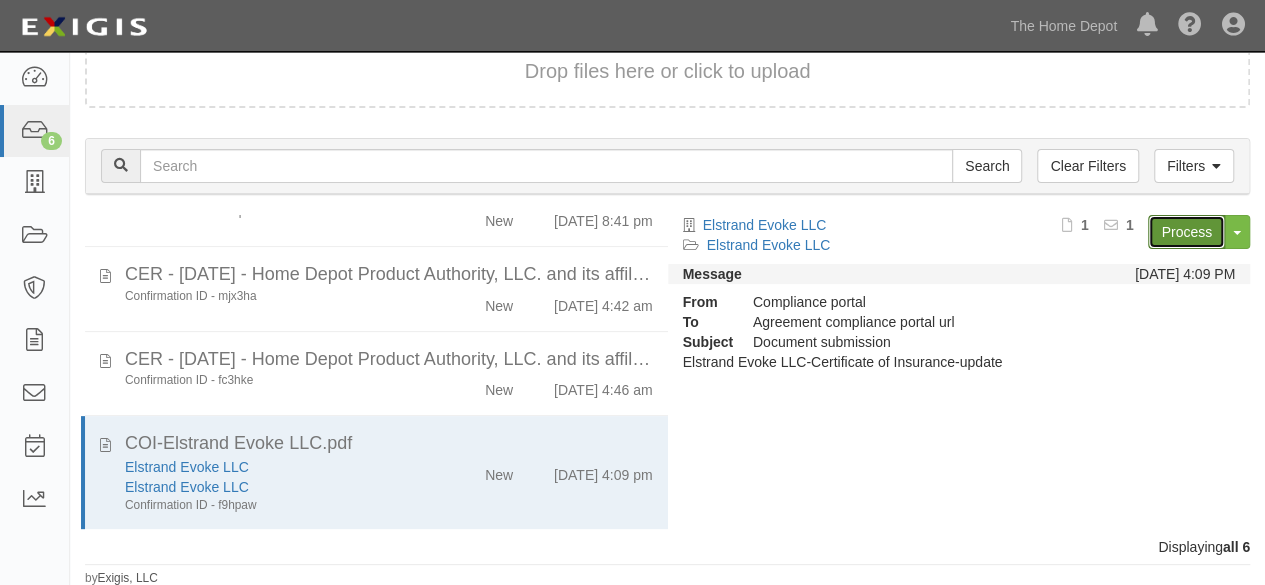 click on "Process" at bounding box center (1186, 232) 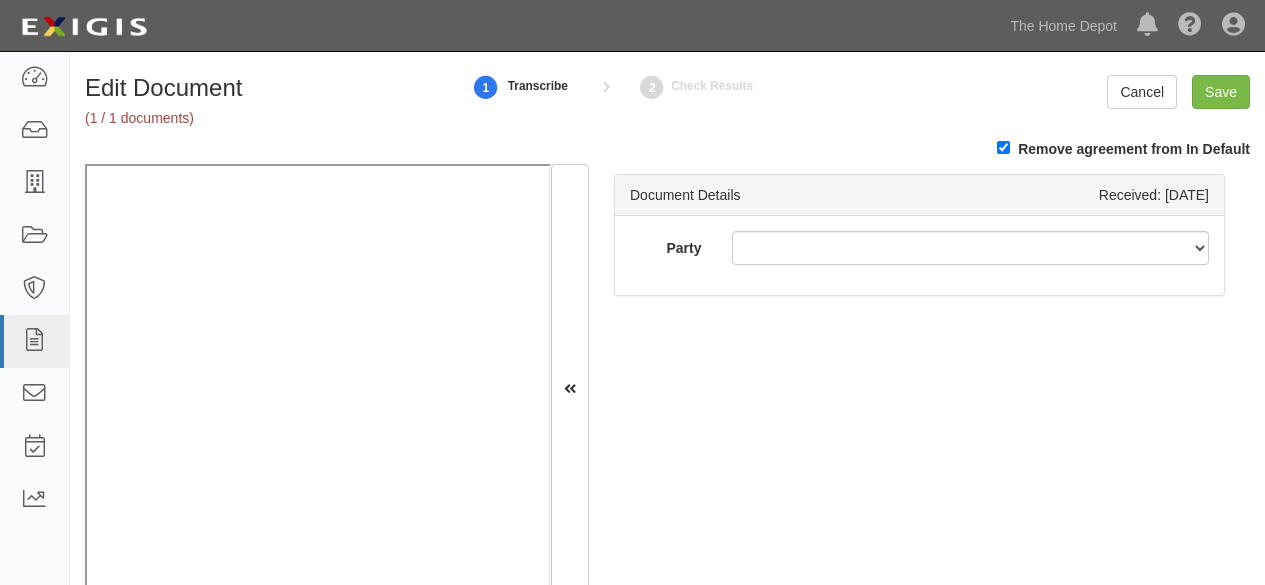 scroll, scrollTop: 0, scrollLeft: 0, axis: both 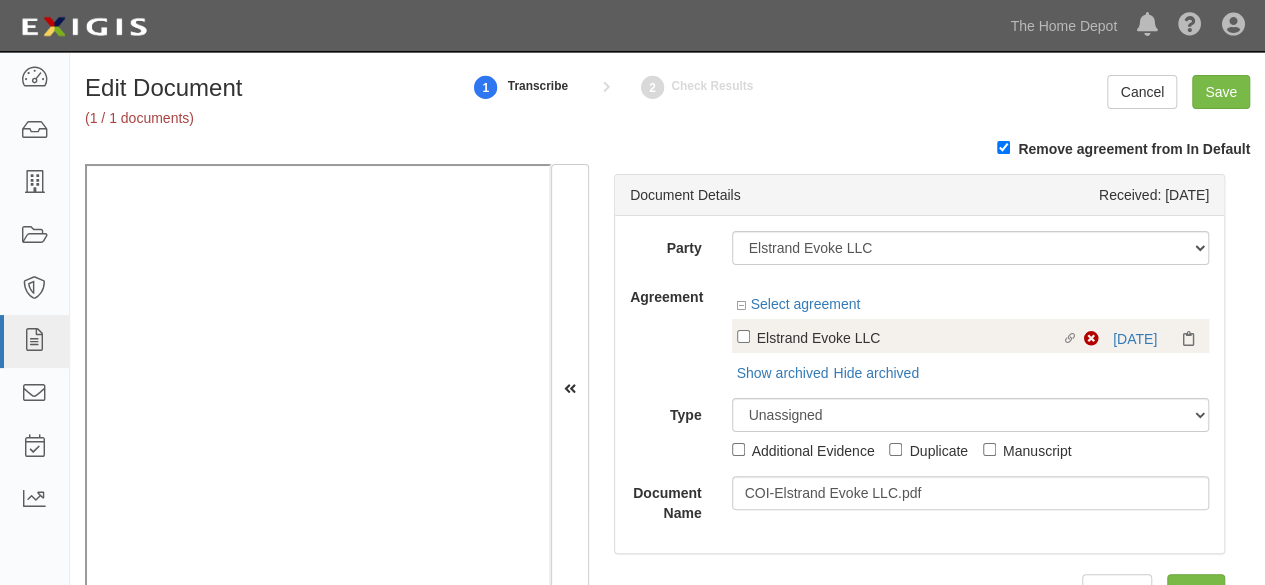 click on "Non-Compliant
2/2/25" at bounding box center [1144, 339] 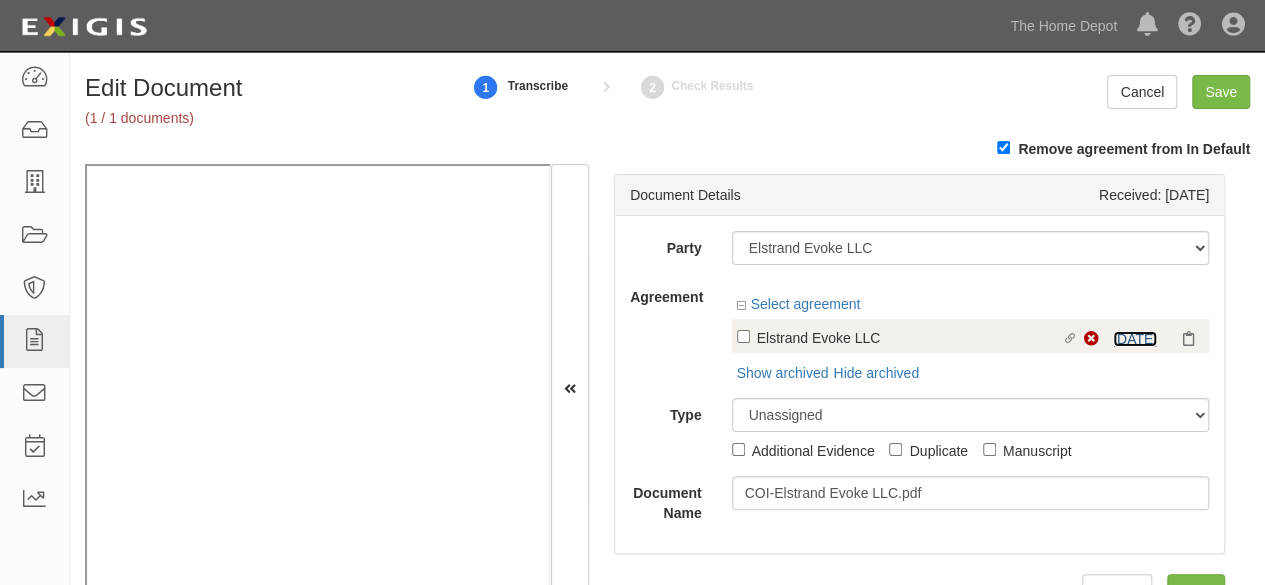 click on "2/2/25" at bounding box center (1135, 339) 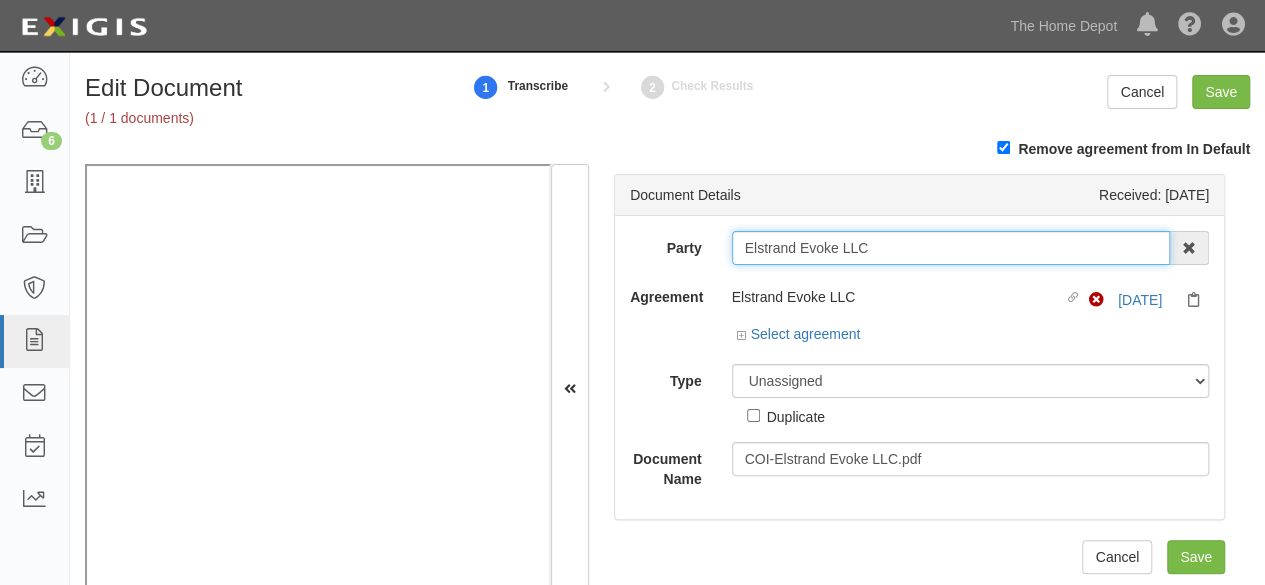 click on "Elstrand Evoke LLC" at bounding box center (951, 248) 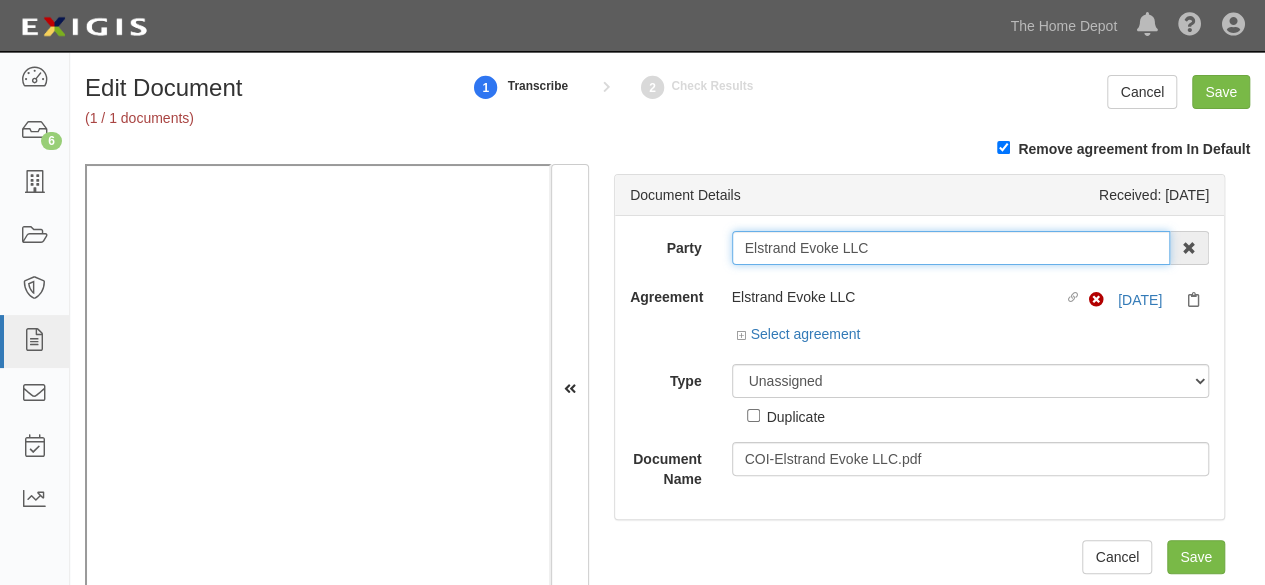 click on "Elstrand Evoke LLC" at bounding box center [951, 248] 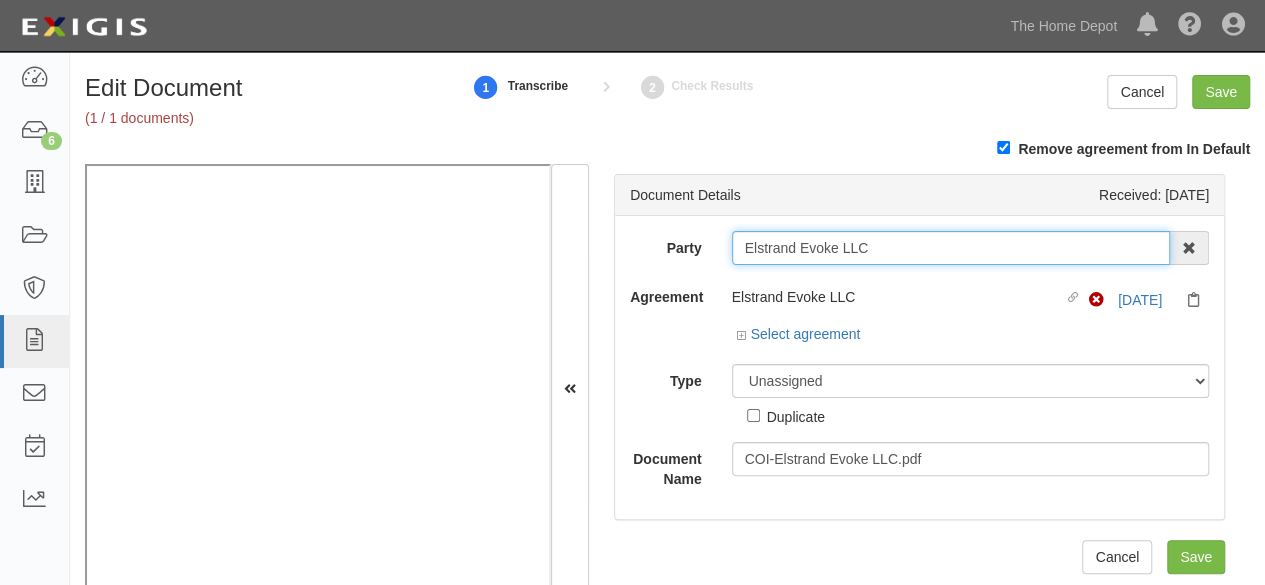 click on "Elstrand Evoke LLC" at bounding box center (951, 248) 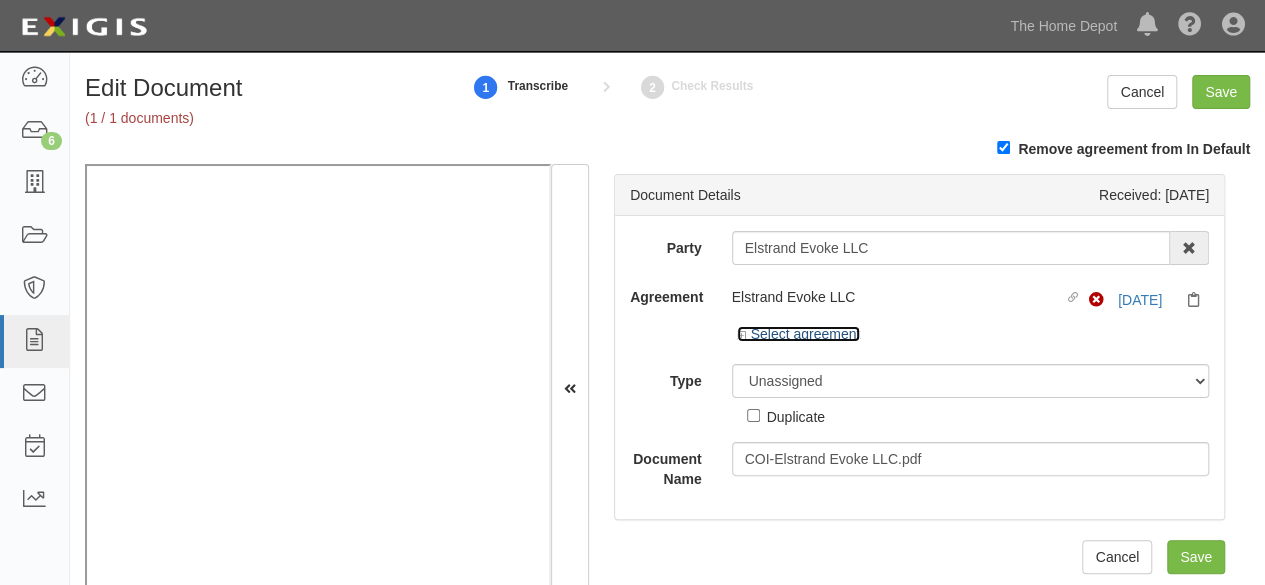 click on "Select agreement" at bounding box center [799, 334] 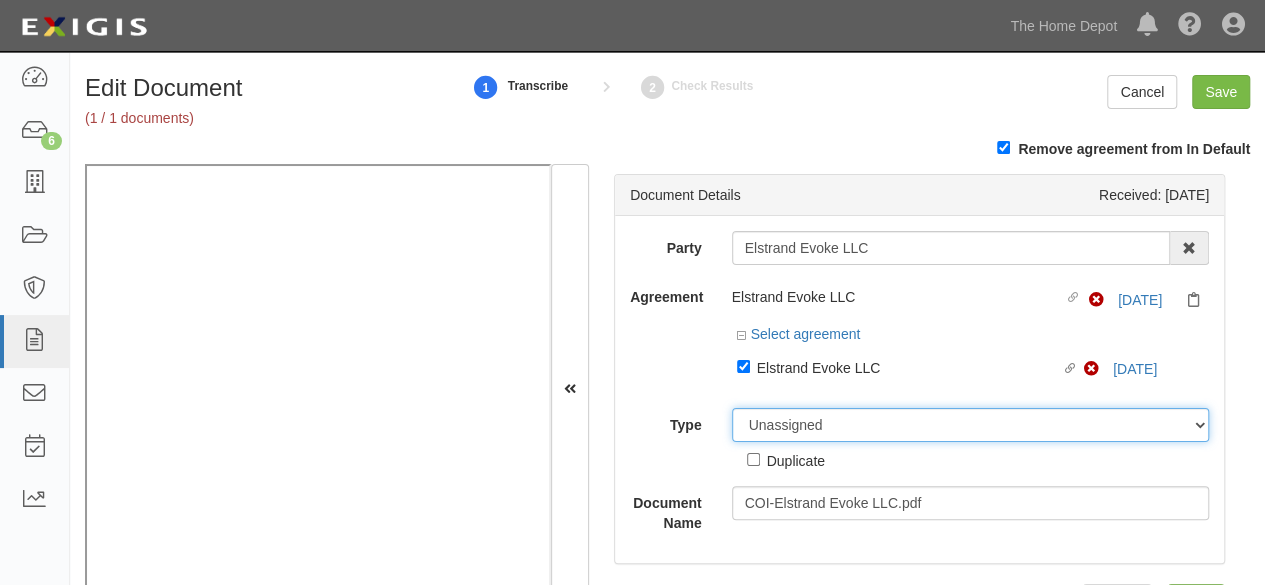 drag, startPoint x: 774, startPoint y: 437, endPoint x: 782, endPoint y: 423, distance: 16.124516 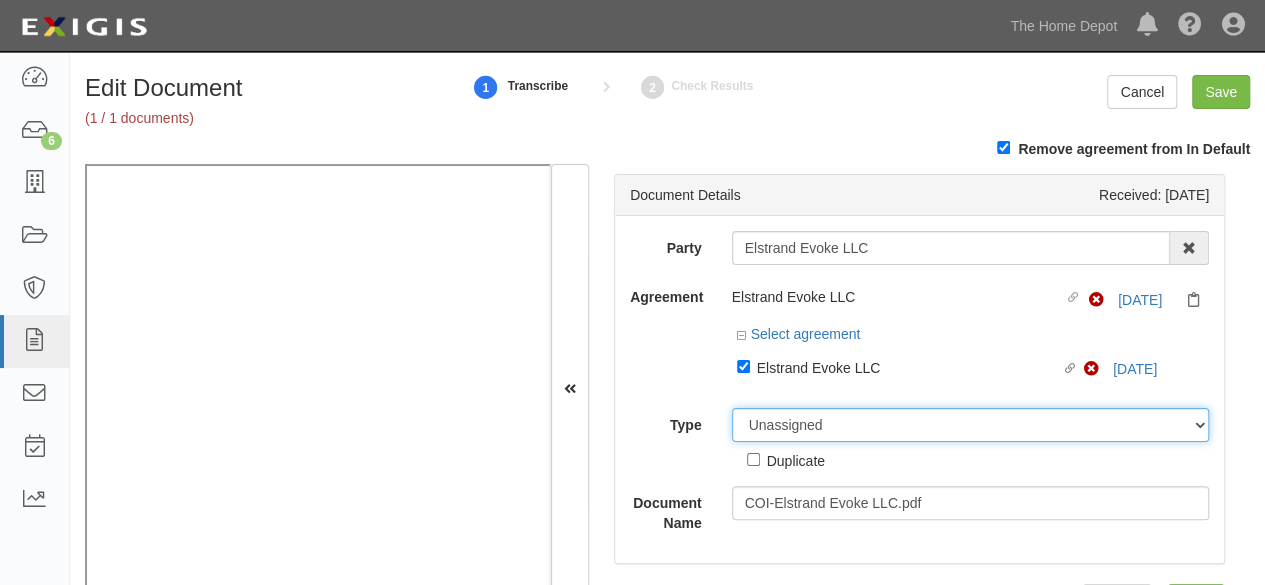 click on "Unassigned
Binder
Cancellation Notice
Certificate
Contract
Endorsement
Insurance Policy
Junk
Other Document
Policy Declarations
Reinstatement Notice
Requirements
Waiver Request" at bounding box center [971, 425] 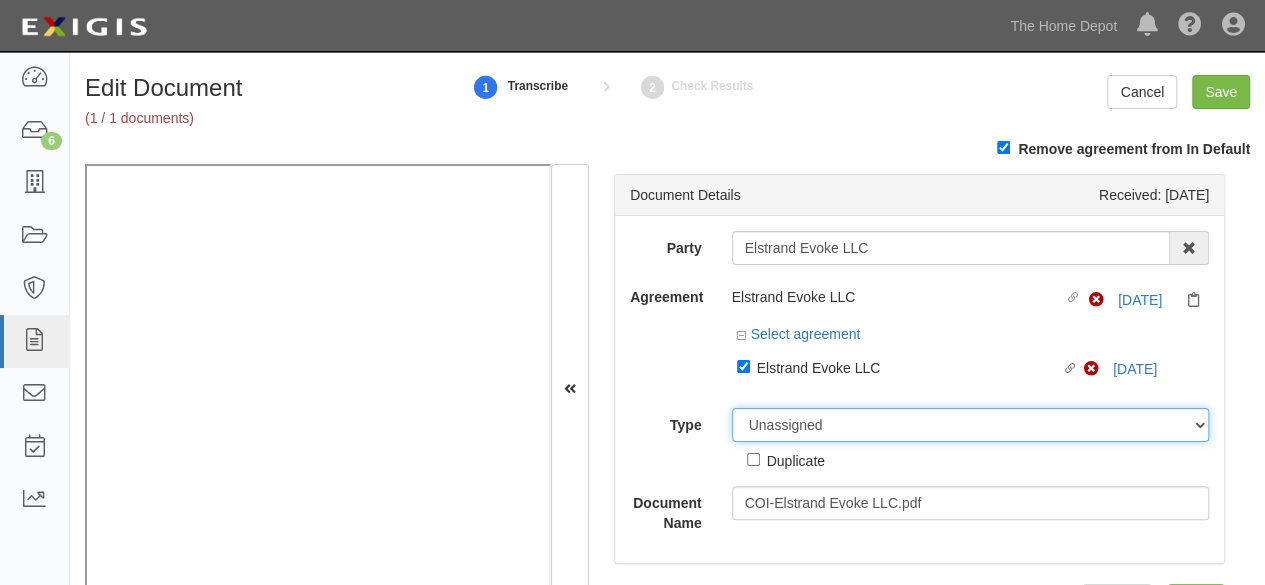 select on "CertificateDetail" 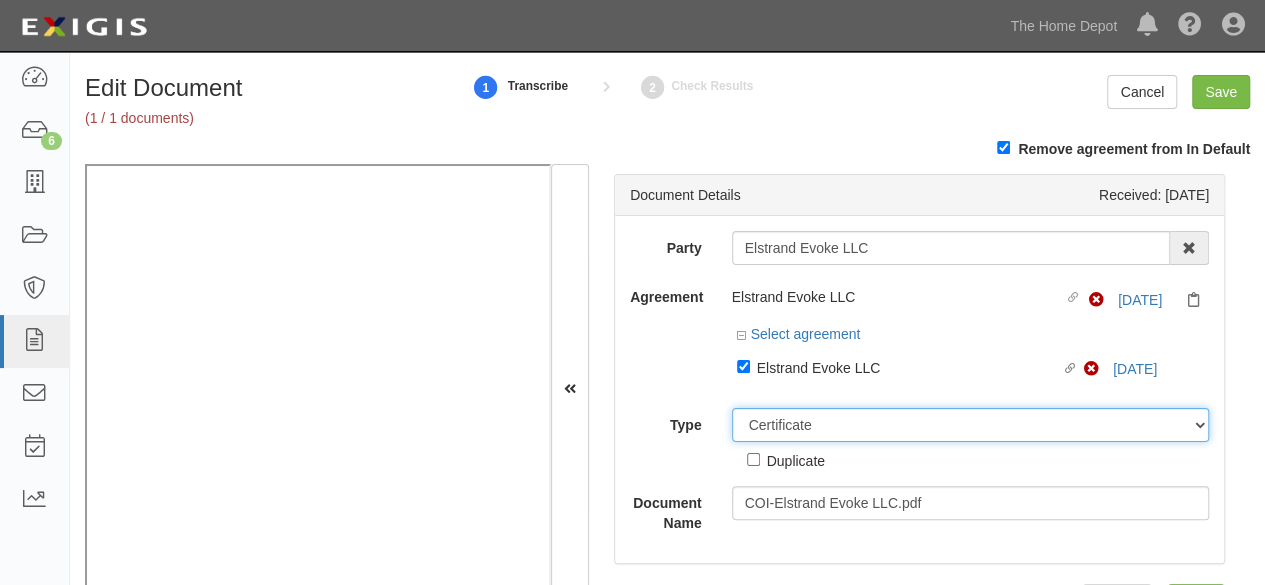 click on "Unassigned
Binder
Cancellation Notice
Certificate
Contract
Endorsement
Insurance Policy
Junk
Other Document
Policy Declarations
Reinstatement Notice
Requirements
Waiver Request" at bounding box center [971, 425] 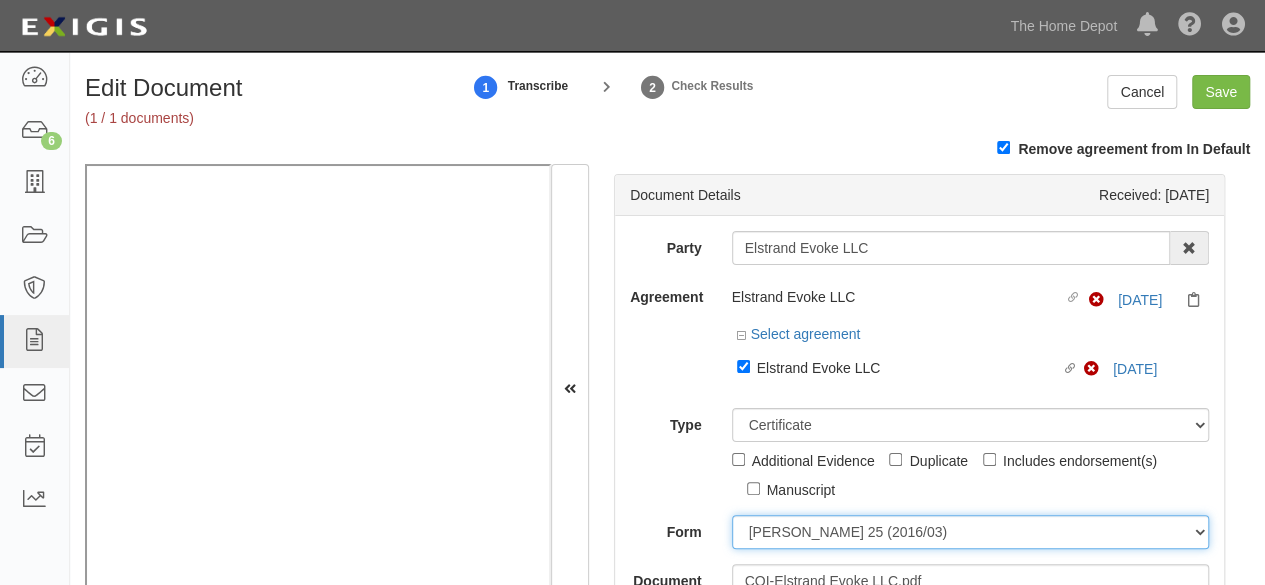 click on "ACORD 25 (2016/03)
ACORD 101
ACORD 855 NY (2014/05)
General" at bounding box center (971, 532) 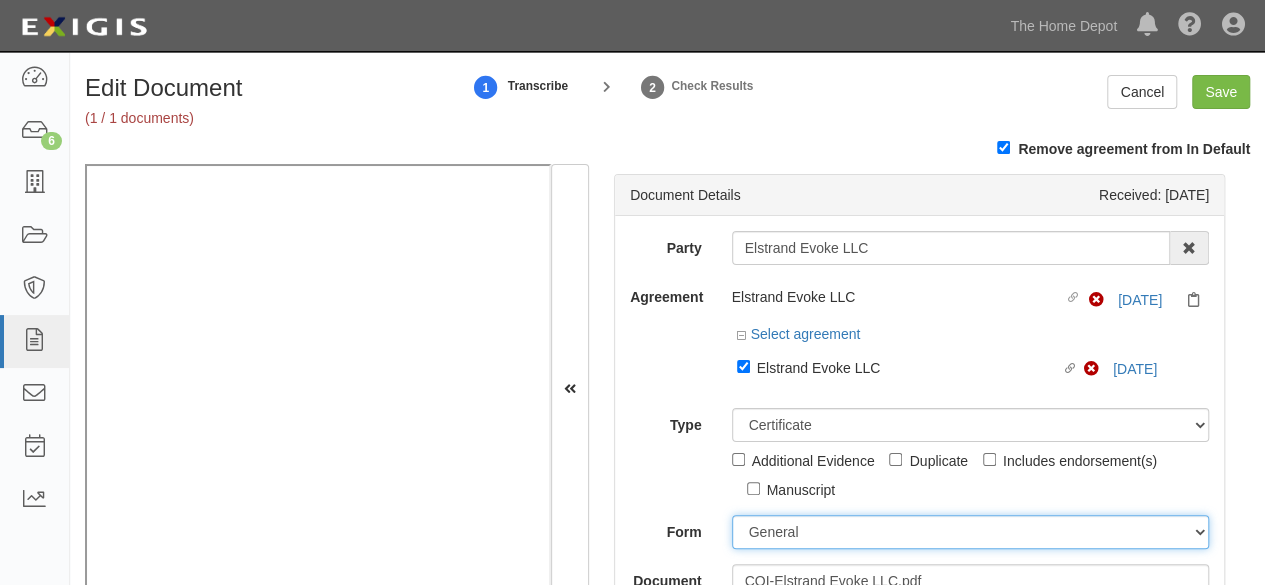 click on "ACORD 25 (2016/03)
ACORD 101
ACORD 855 NY (2014/05)
General" at bounding box center [971, 532] 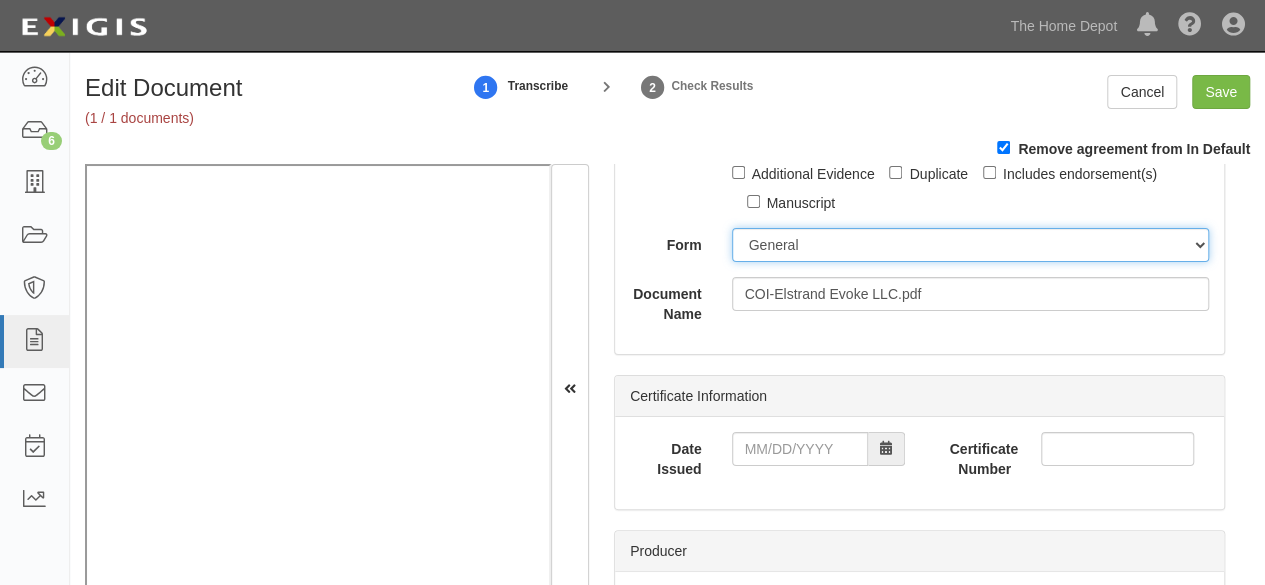scroll, scrollTop: 300, scrollLeft: 0, axis: vertical 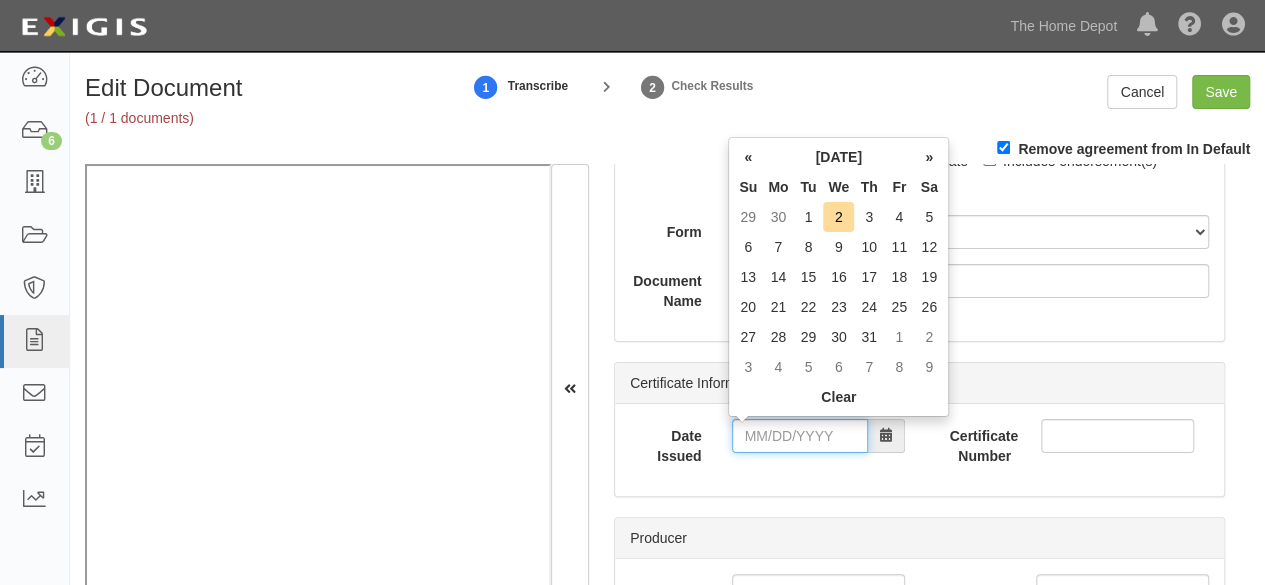 click on "Date Issued" at bounding box center [800, 436] 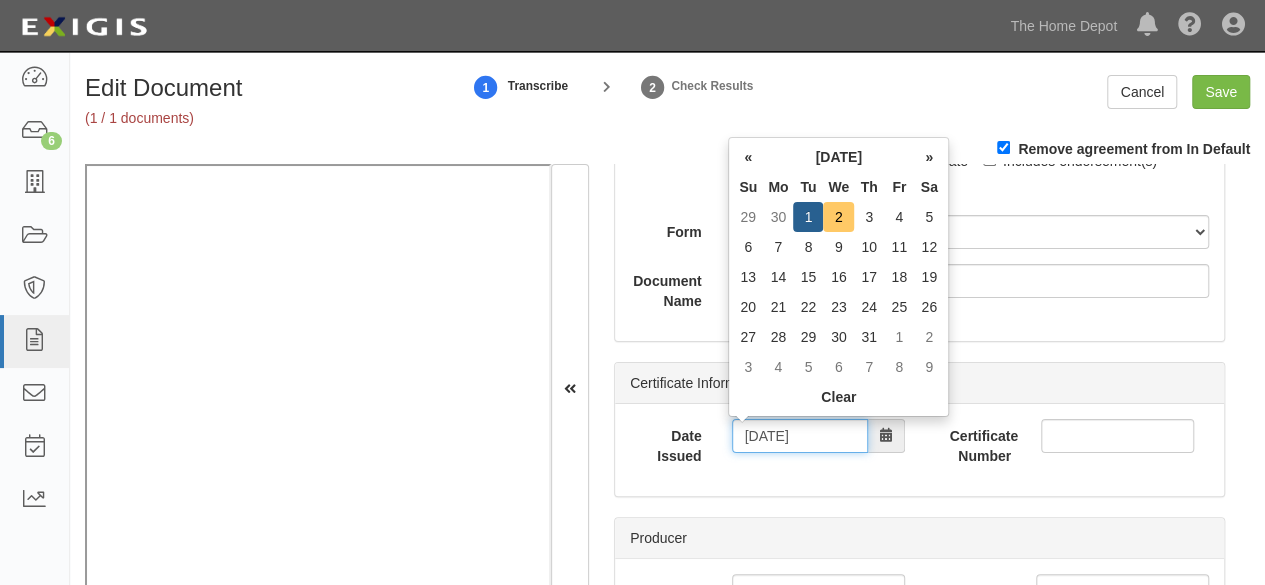 type on "07/02/2025" 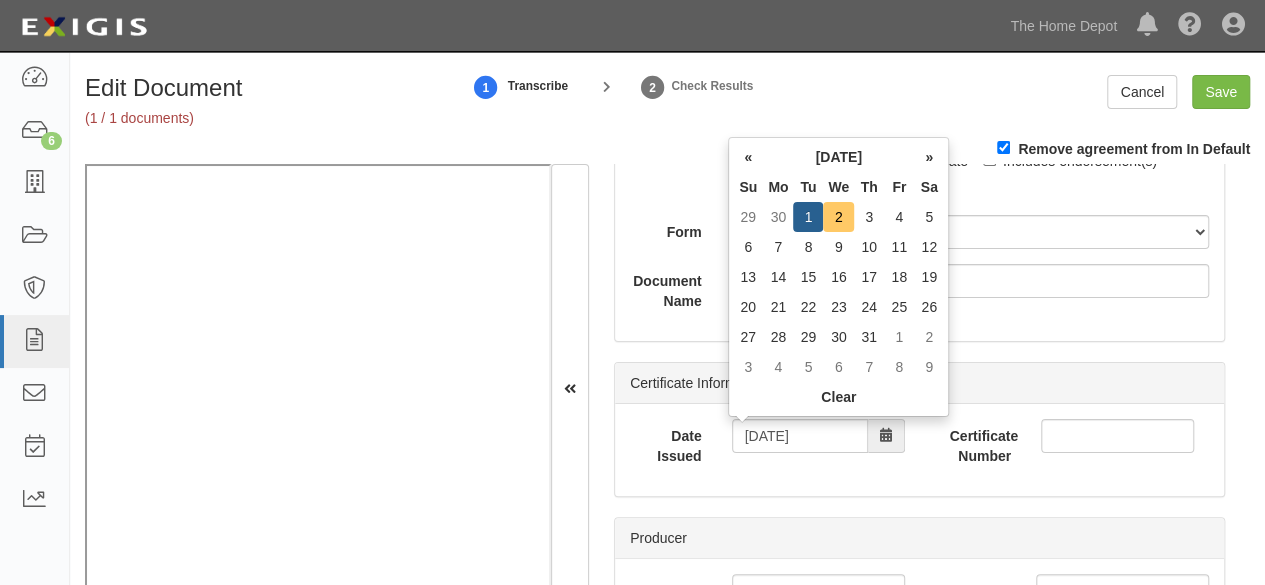 click on "2" at bounding box center (838, 217) 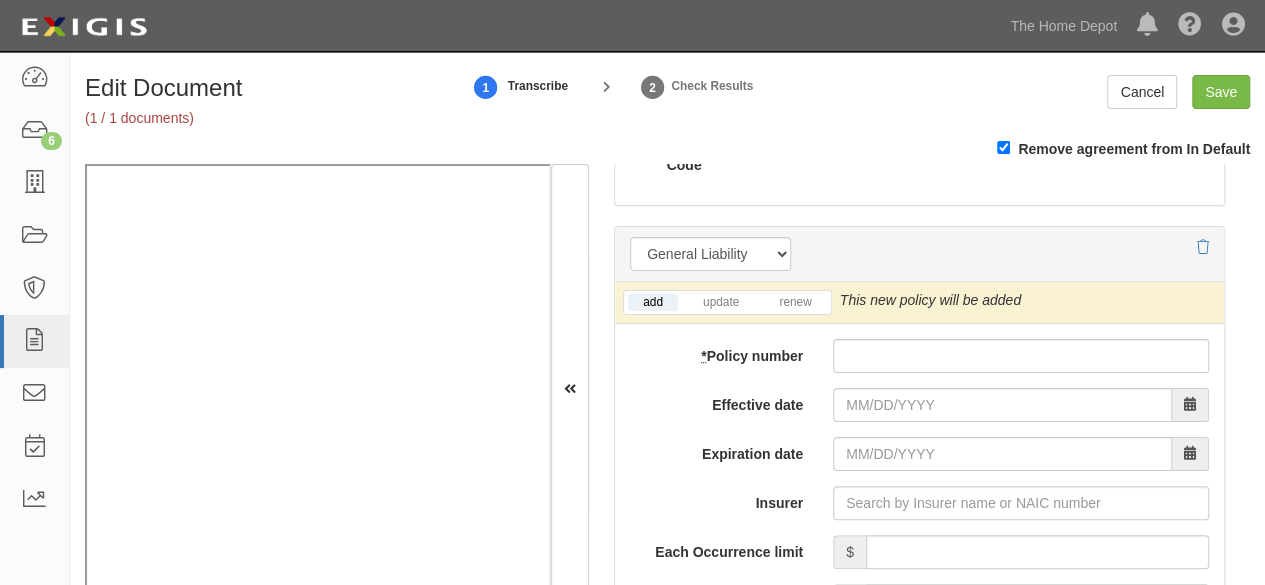 scroll, scrollTop: 1700, scrollLeft: 0, axis: vertical 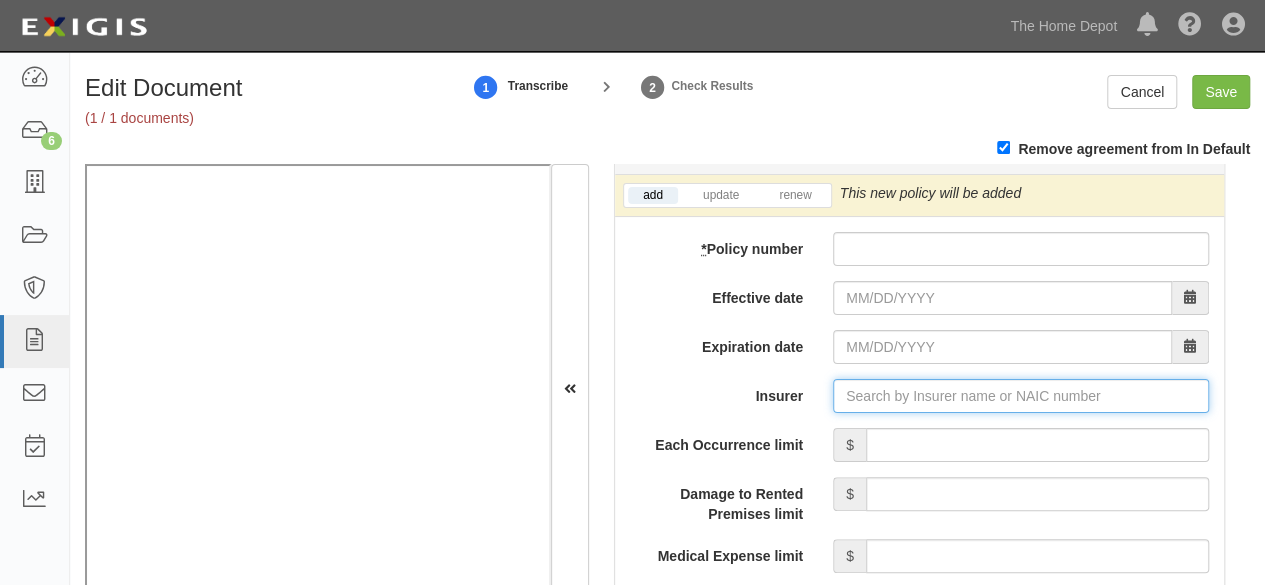 click on "Insurer" at bounding box center (1021, 396) 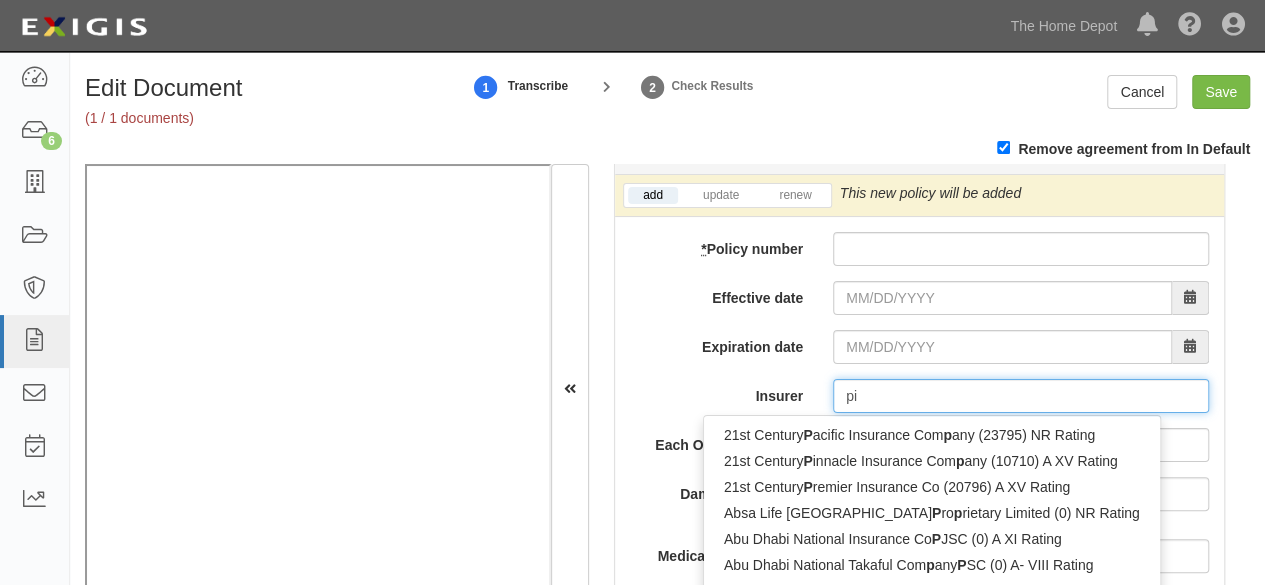 type on "pin" 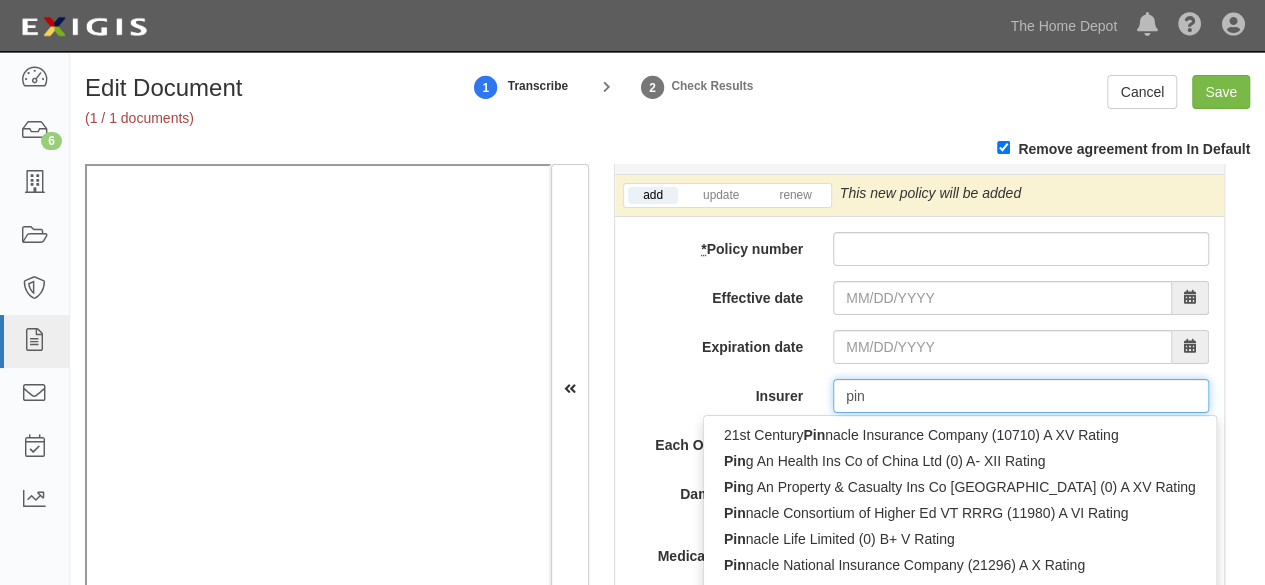 type on "ping An Health Ins Co of China Ltd (0) A- XII Rating" 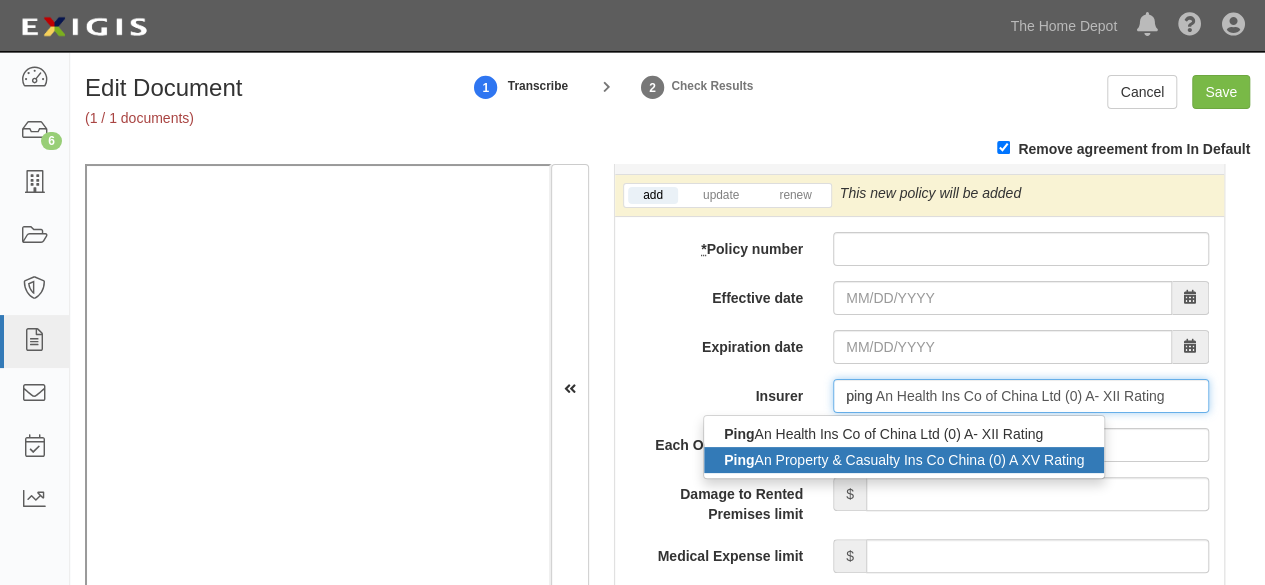 click on "Ping  An Property & Casualty Ins Co China (0) A XV Rating" at bounding box center (904, 460) 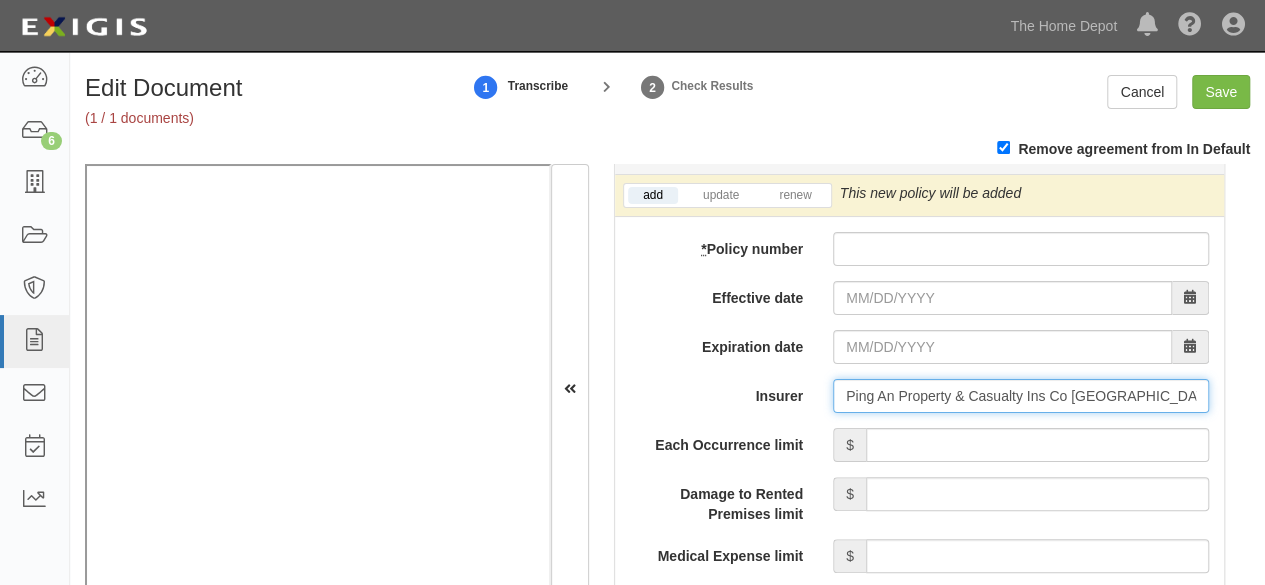 type on "Ping An Property & Casualty Ins Co China (0) A XV Rating" 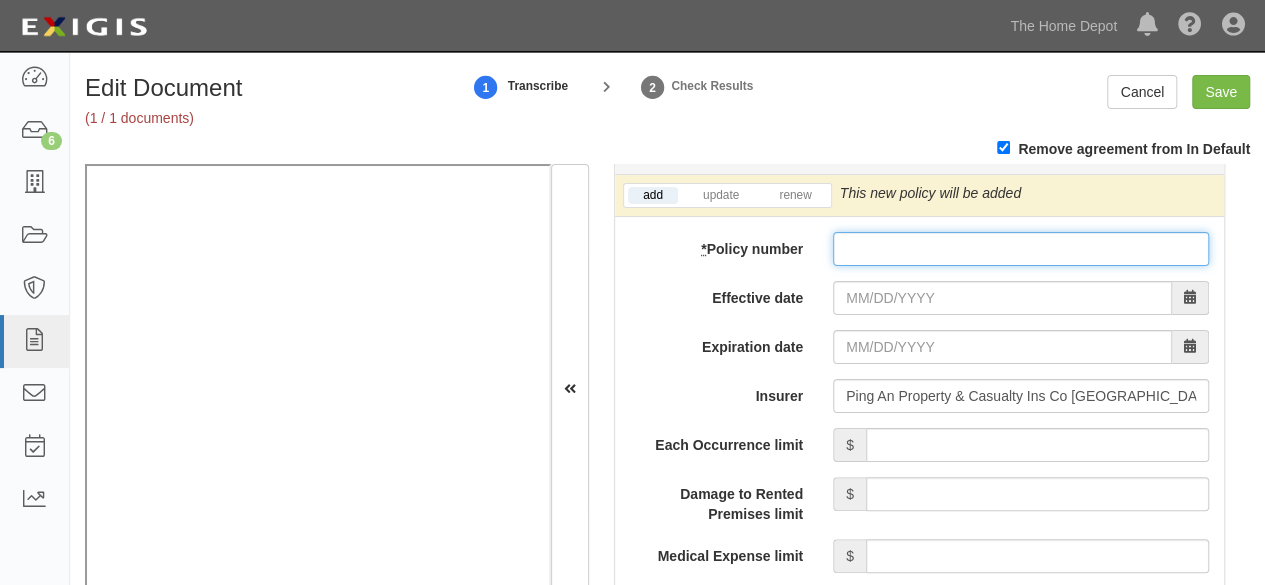 click on "*  Policy number" at bounding box center (1021, 249) 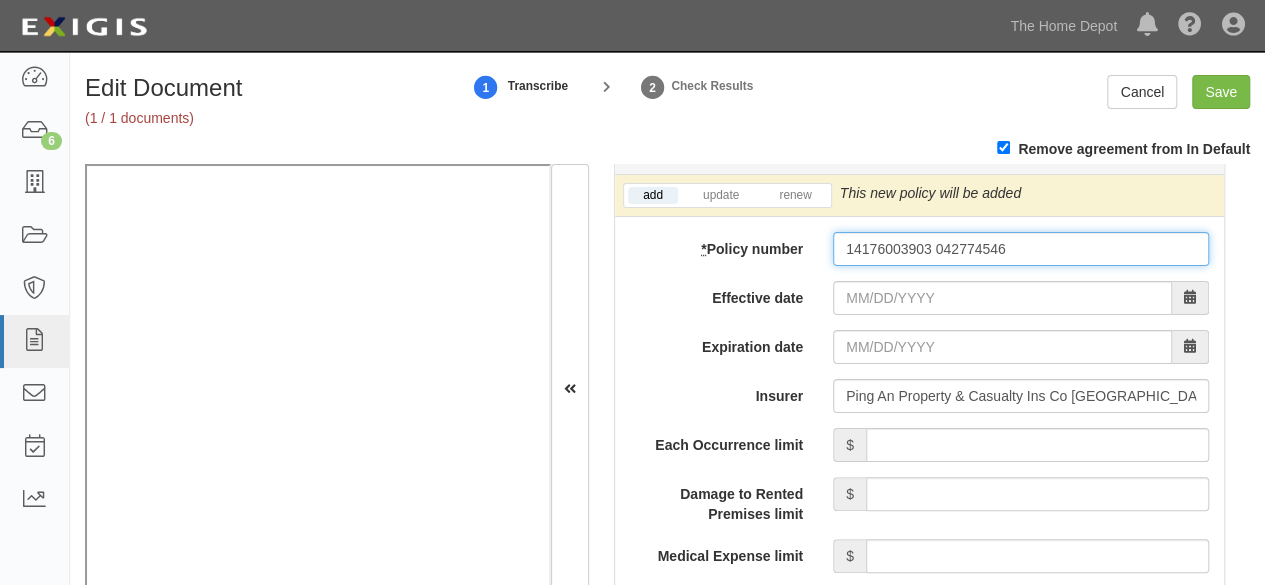 type on "14176003903 042774546" 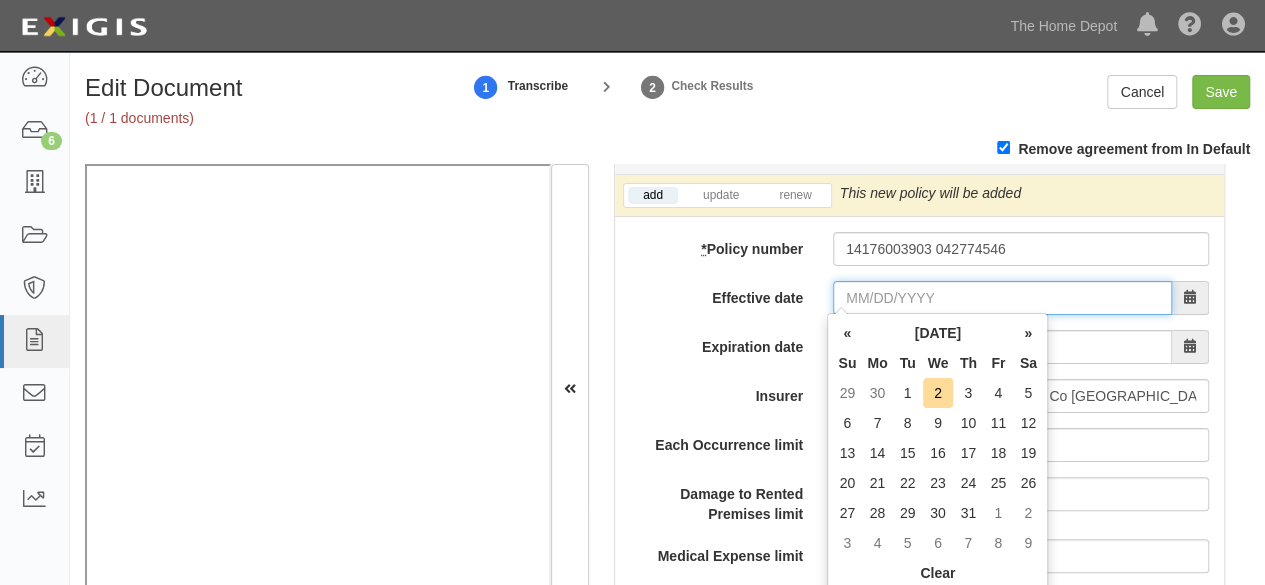 drag, startPoint x: 865, startPoint y: 295, endPoint x: 846, endPoint y: 295, distance: 19 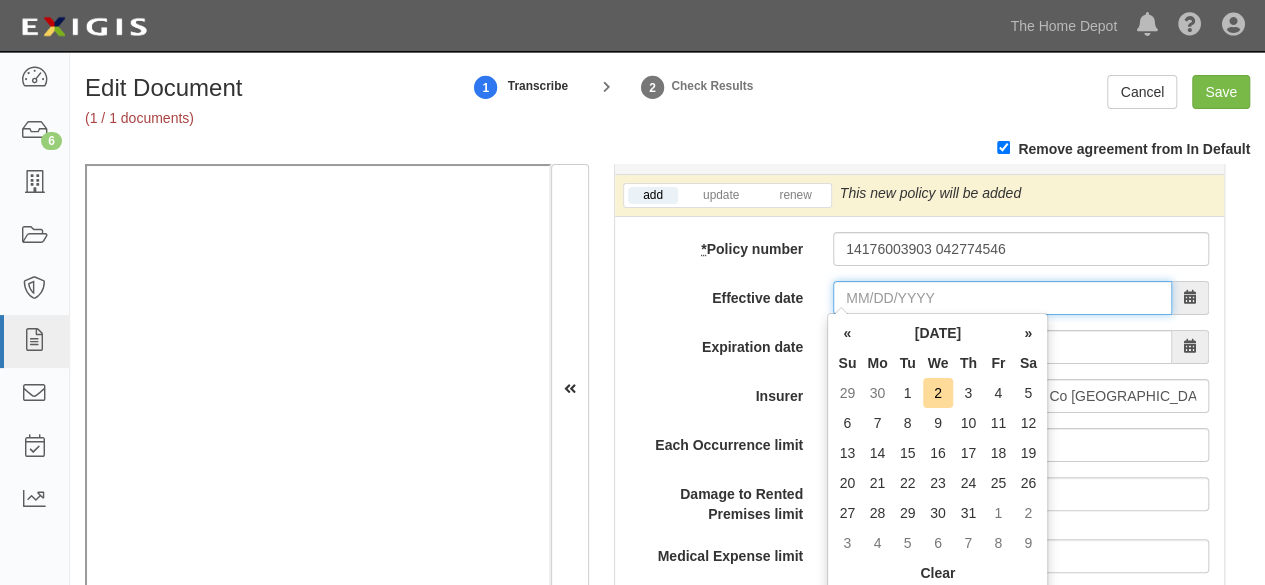 click on "Effective date" at bounding box center (1002, 298) 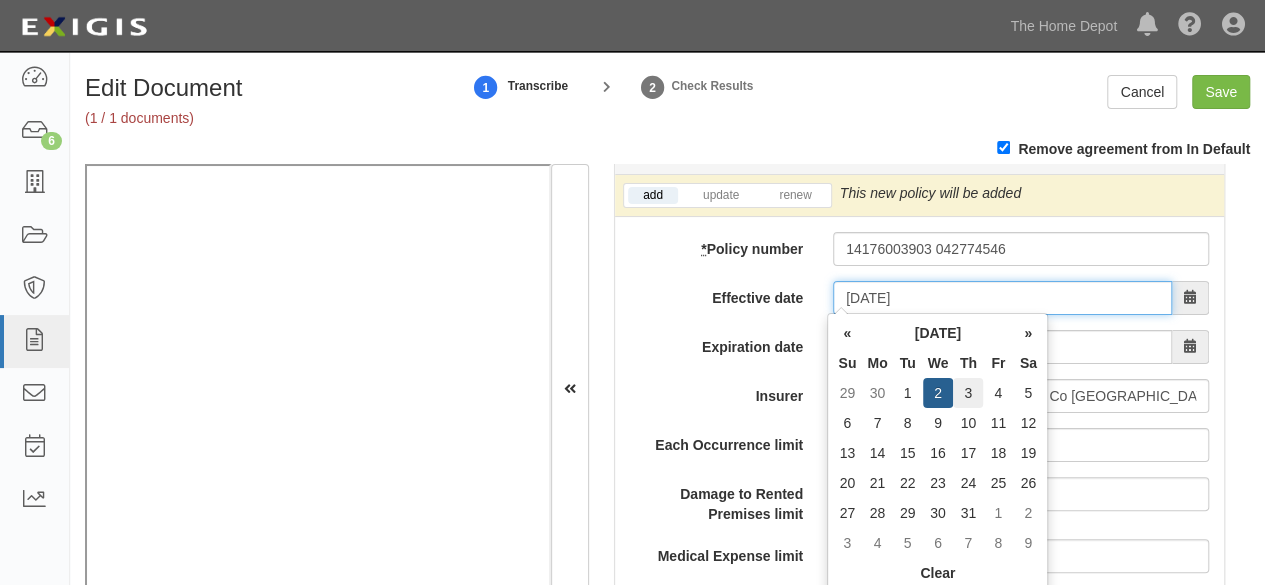type on "07/03/2025" 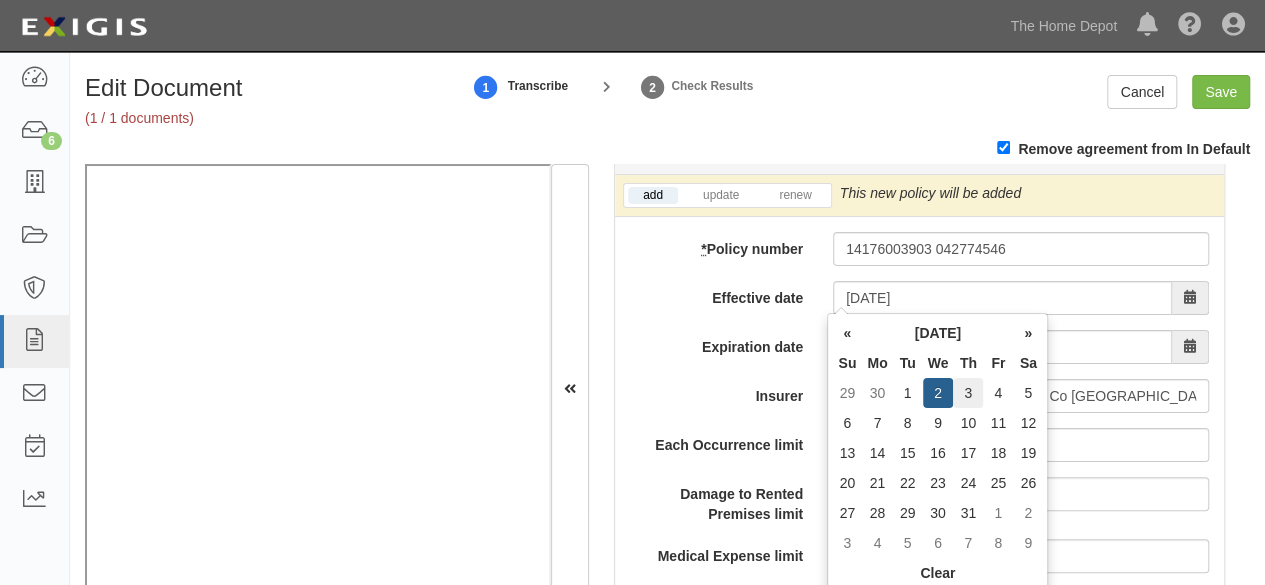 click on "3" at bounding box center [968, 393] 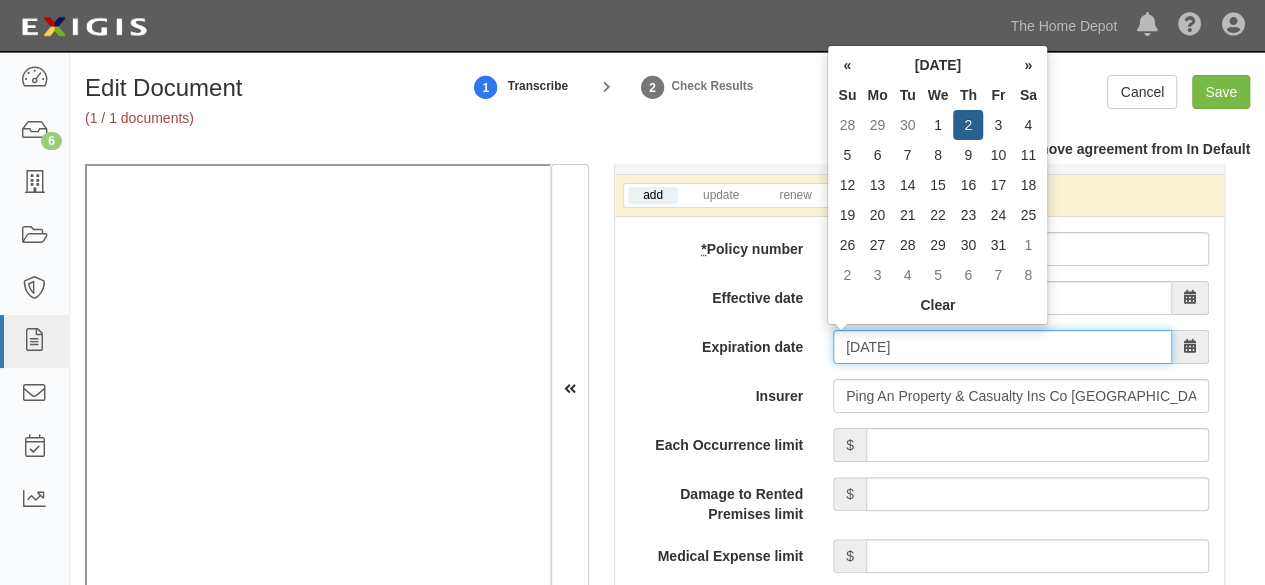 click on "07/03/2026" at bounding box center (1002, 347) 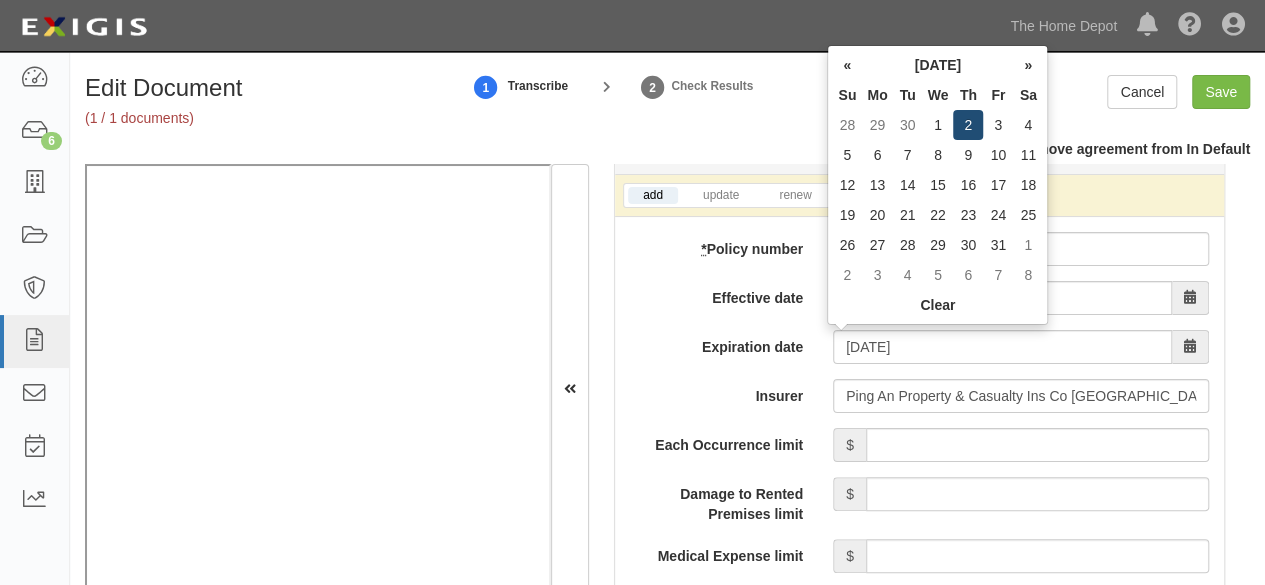 click on "2" at bounding box center [968, 125] 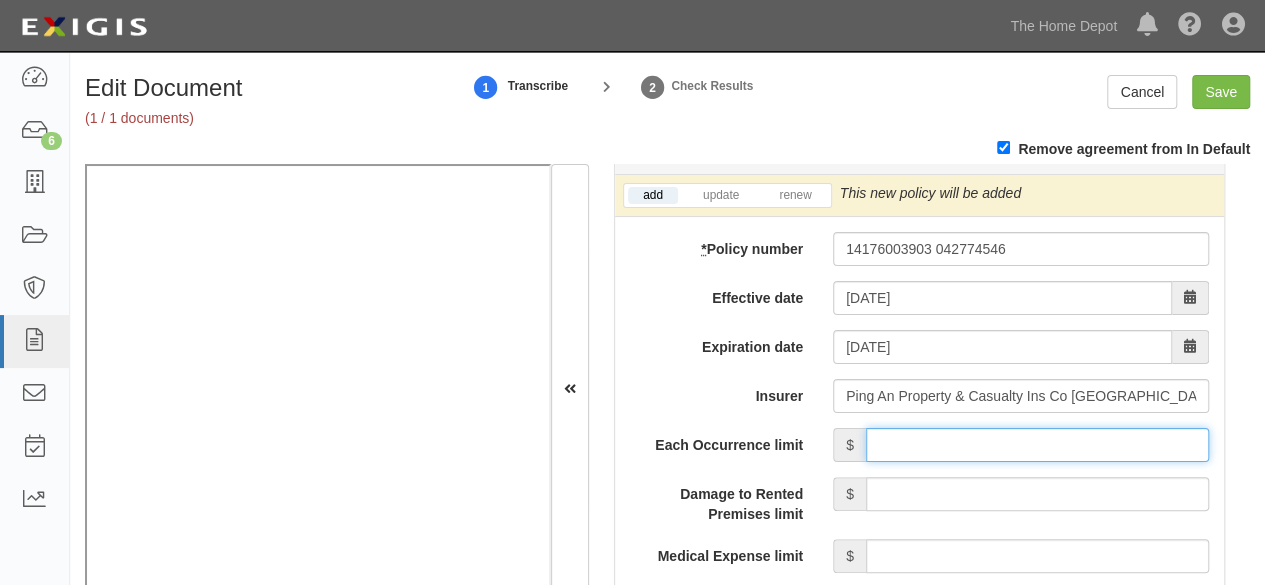 drag, startPoint x: 997, startPoint y: 436, endPoint x: 999, endPoint y: 426, distance: 10.198039 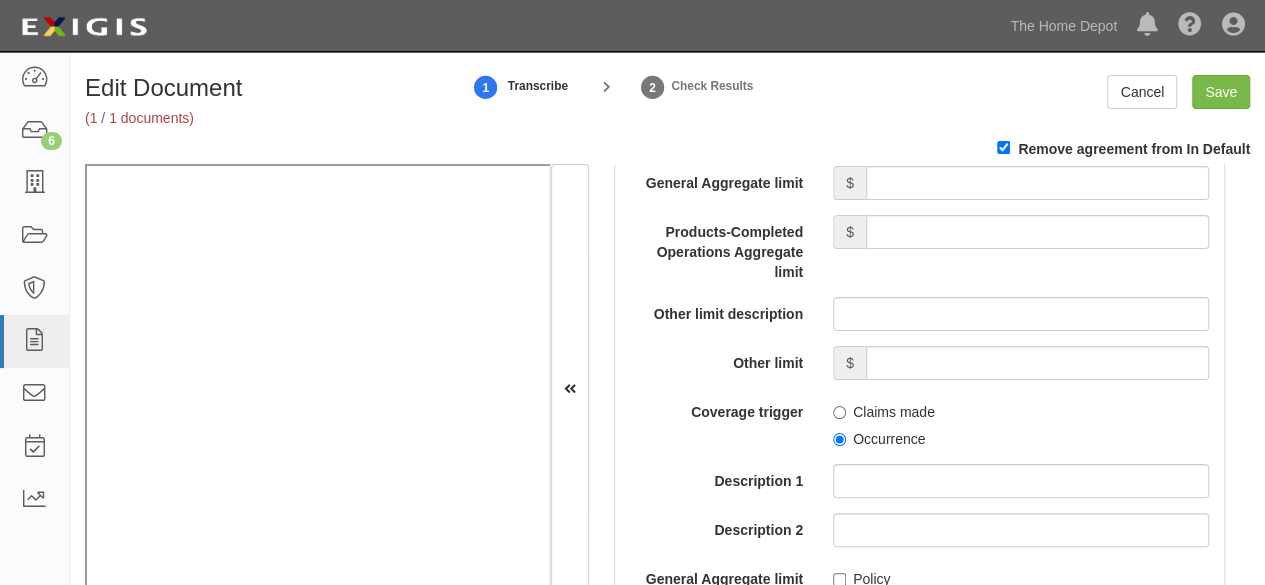 scroll, scrollTop: 2200, scrollLeft: 0, axis: vertical 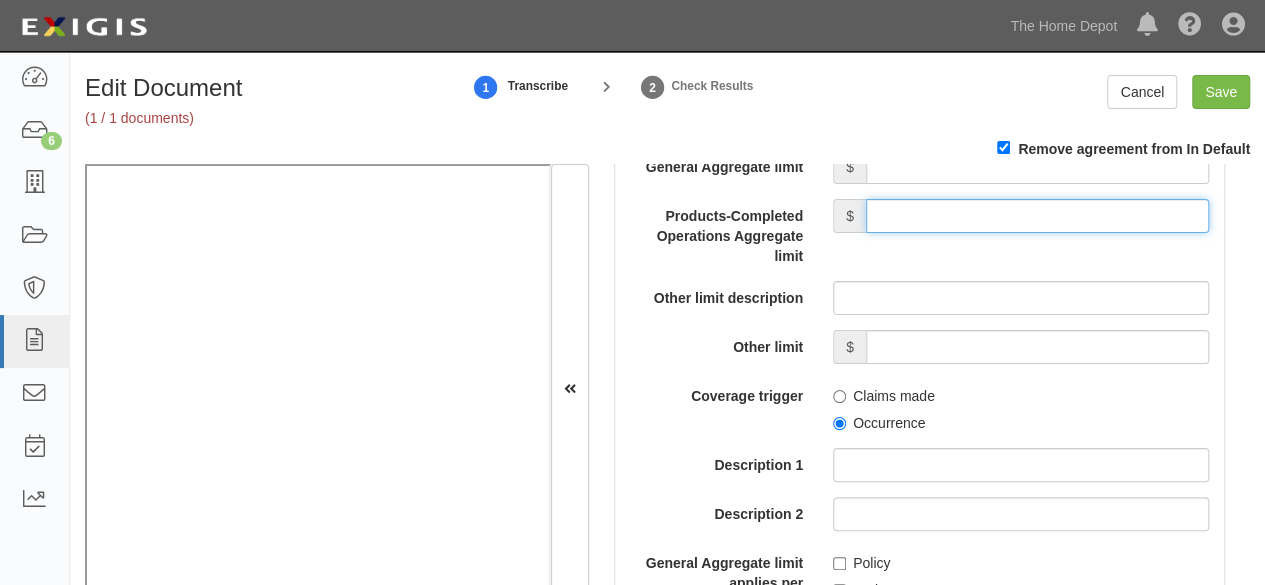 click on "Products-Completed Operations Aggregate limit" at bounding box center [1037, 216] 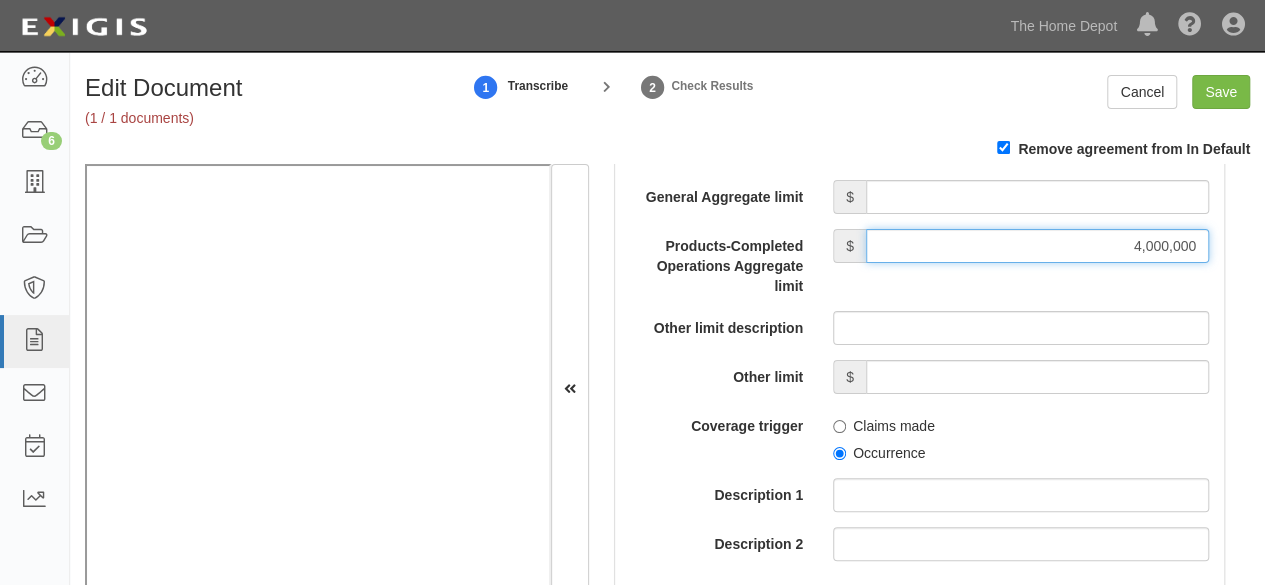 scroll, scrollTop: 2100, scrollLeft: 0, axis: vertical 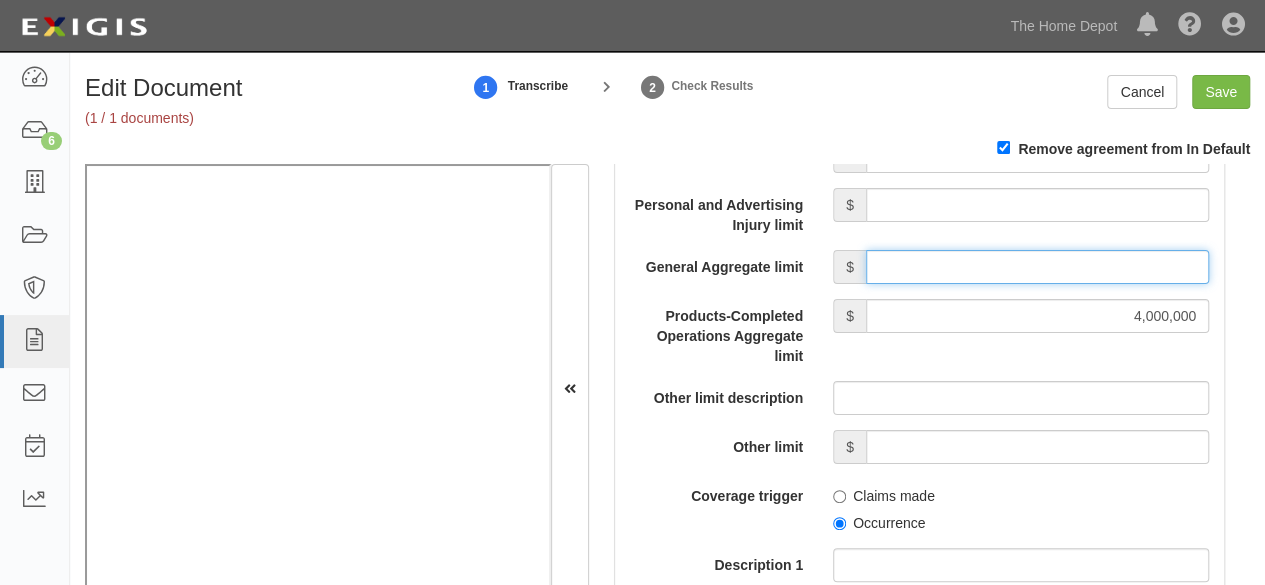 click on "General Aggregate limit" at bounding box center (1037, 267) 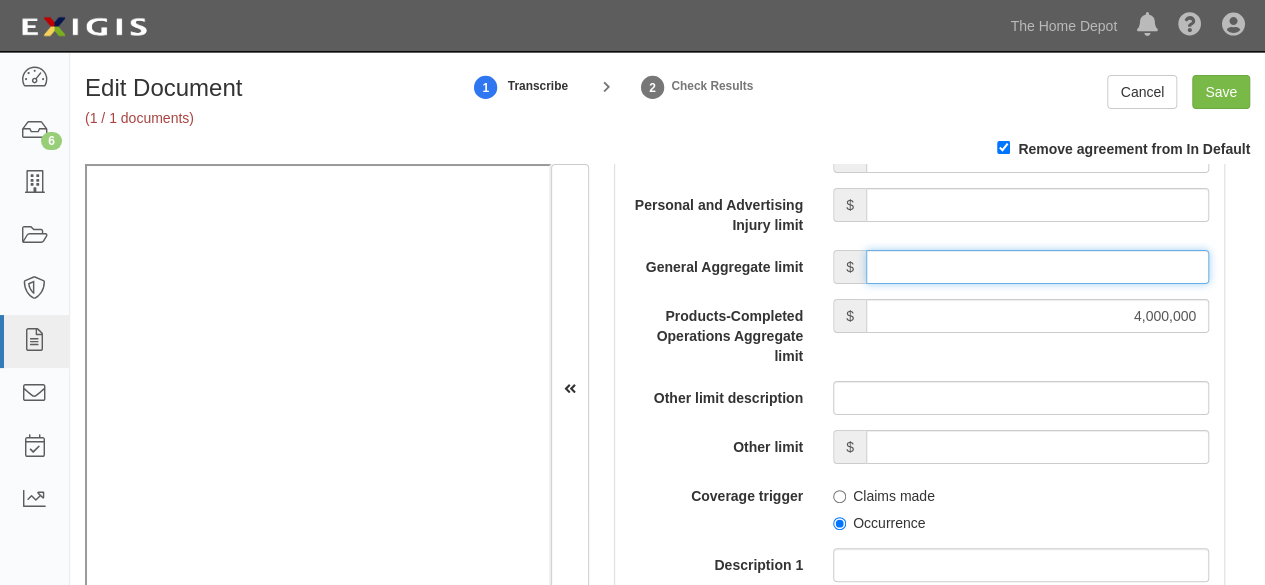 type on "4,000,000" 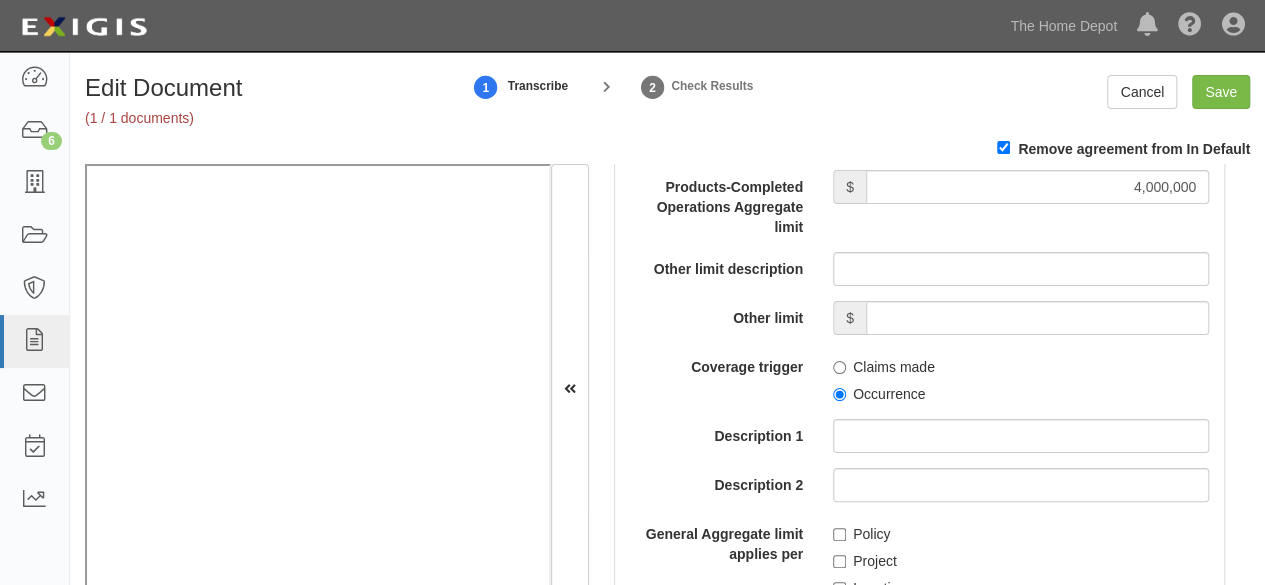 scroll, scrollTop: 2300, scrollLeft: 0, axis: vertical 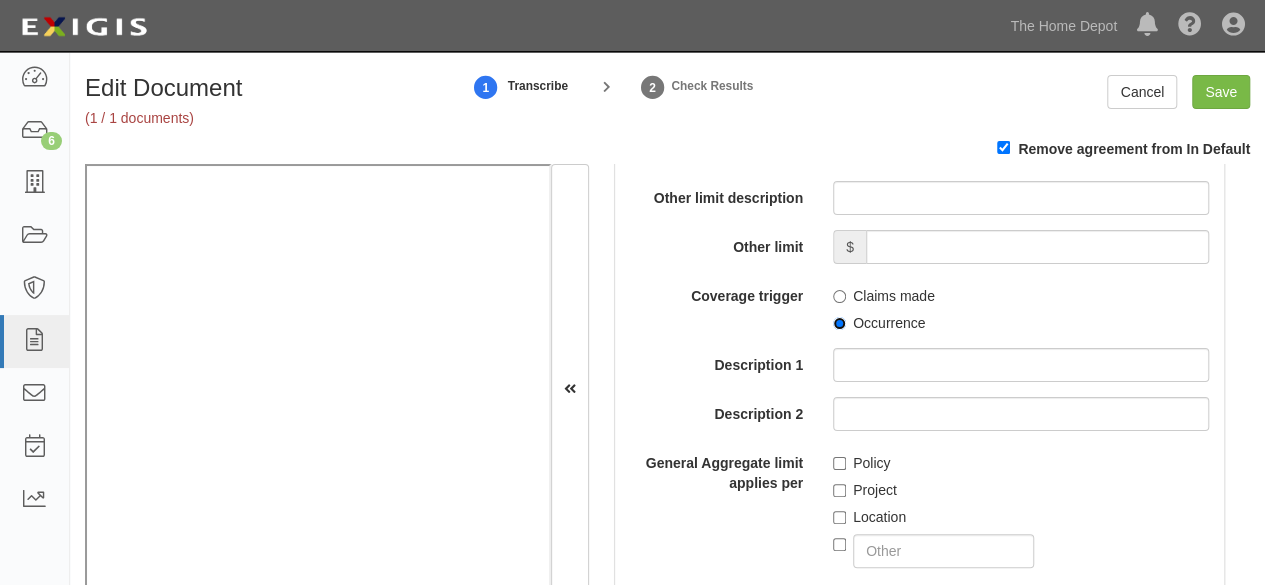click on "Occurrence" at bounding box center (839, 323) 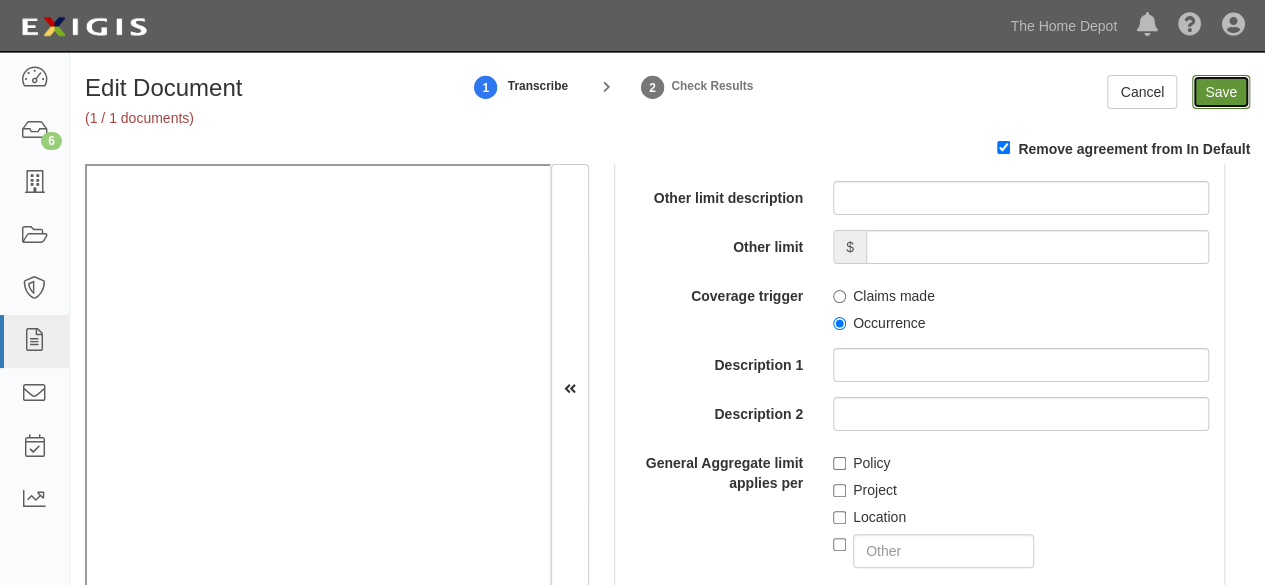 click on "Save" at bounding box center (1221, 92) 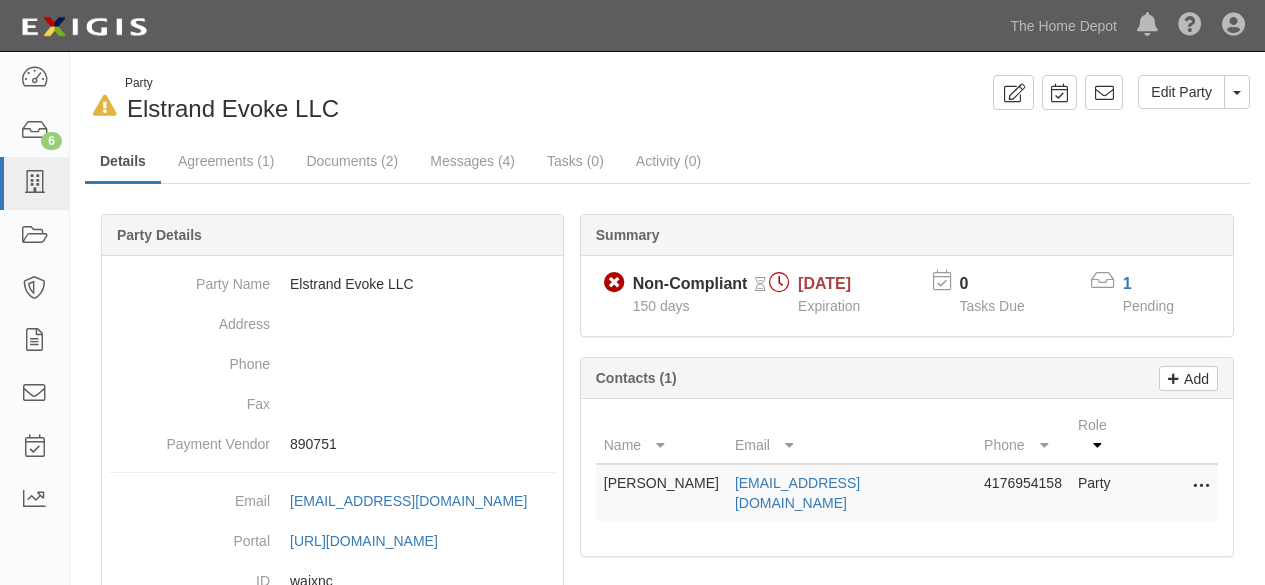 scroll, scrollTop: 0, scrollLeft: 0, axis: both 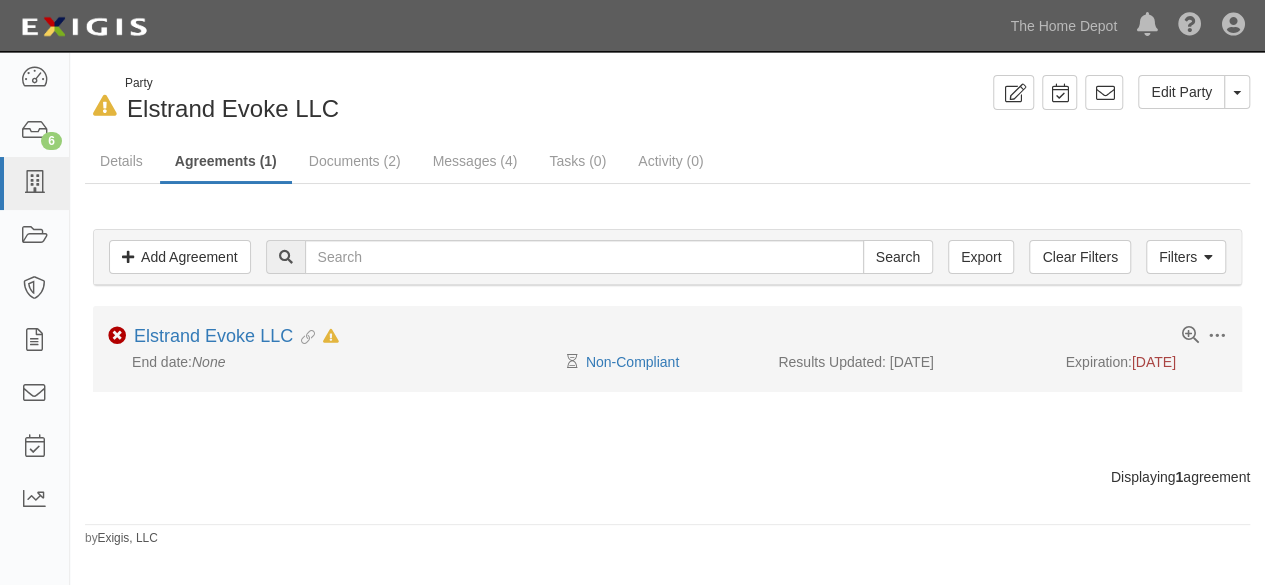 drag, startPoint x: 626, startPoint y: 369, endPoint x: 596, endPoint y: 319, distance: 58.30952 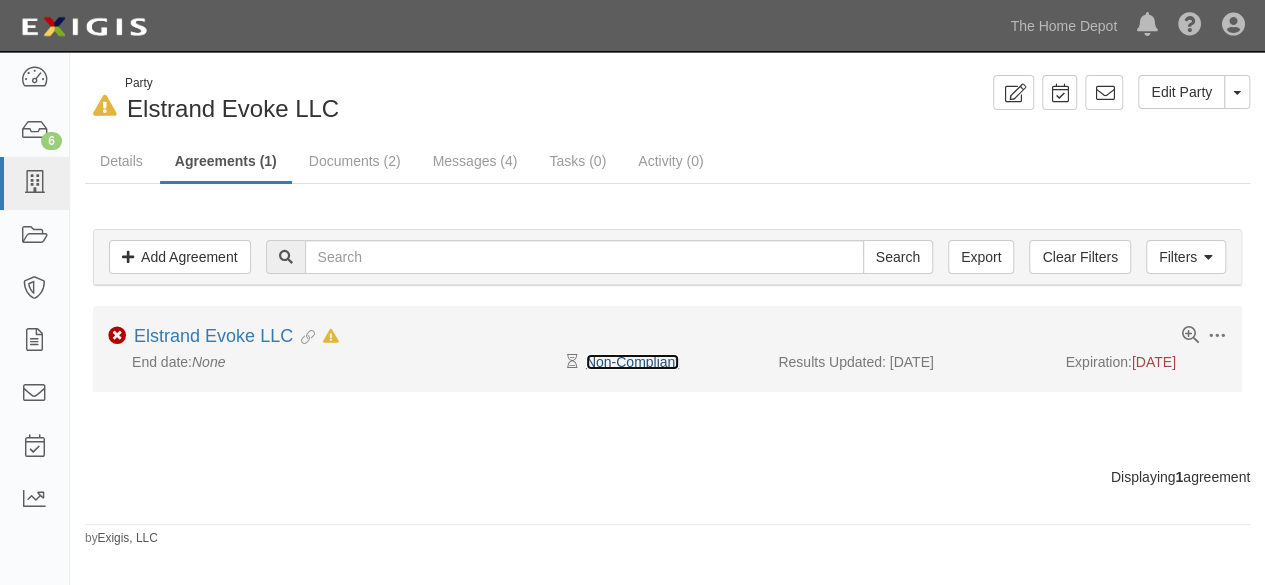 click on "Non-Compliant" at bounding box center (632, 362) 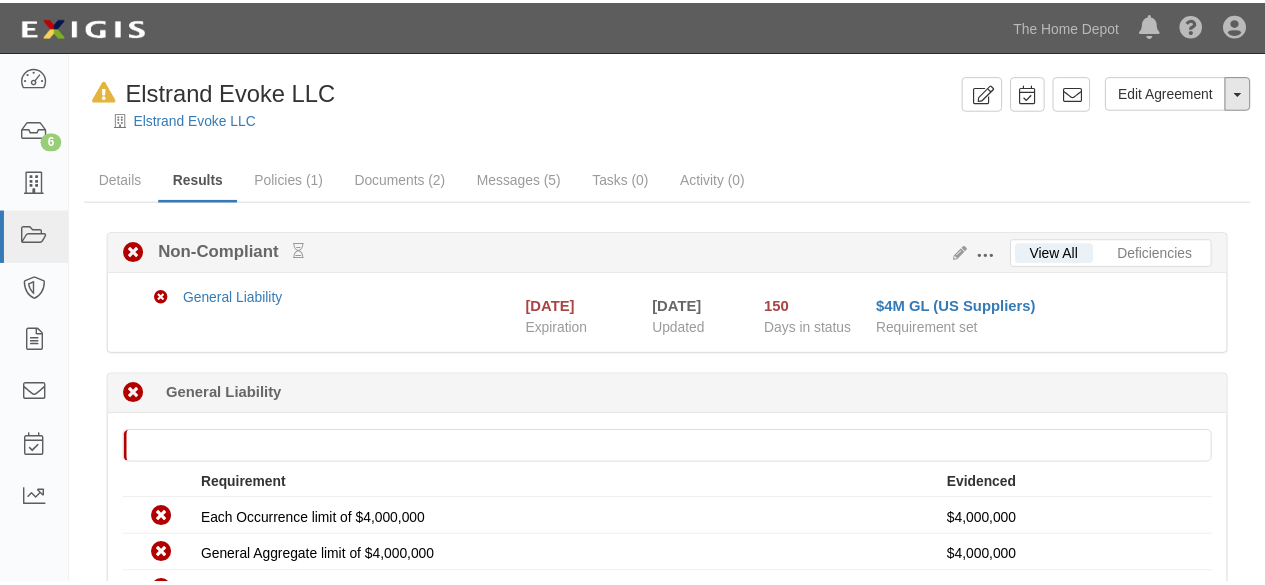 scroll, scrollTop: 0, scrollLeft: 0, axis: both 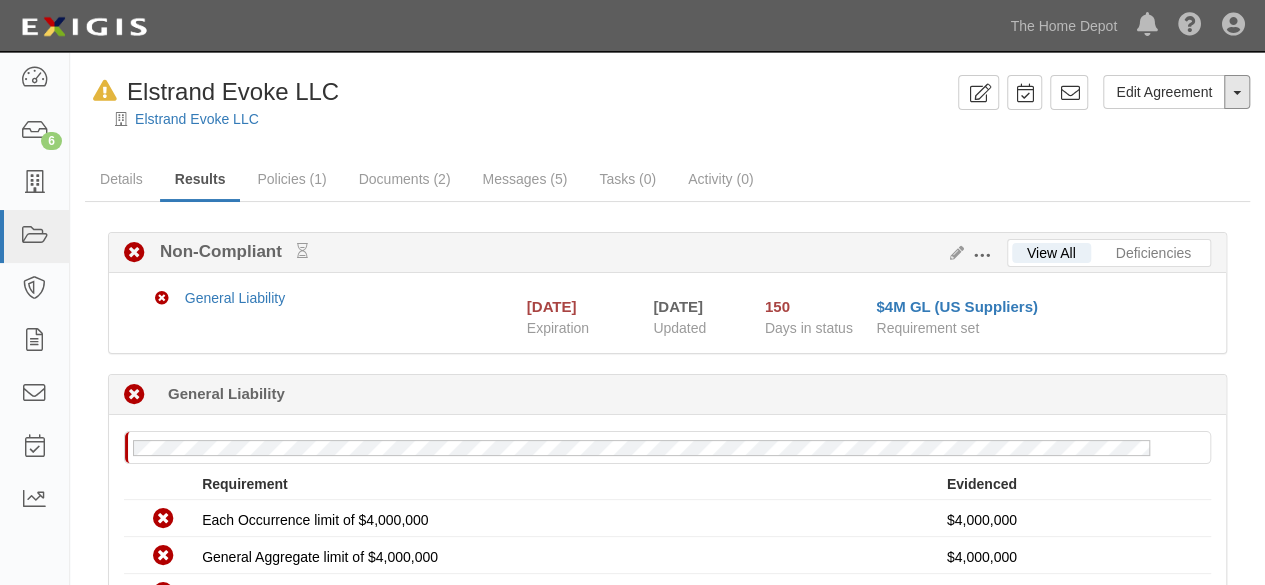 click on "Toggle Agreement Dropdown" at bounding box center (1237, 92) 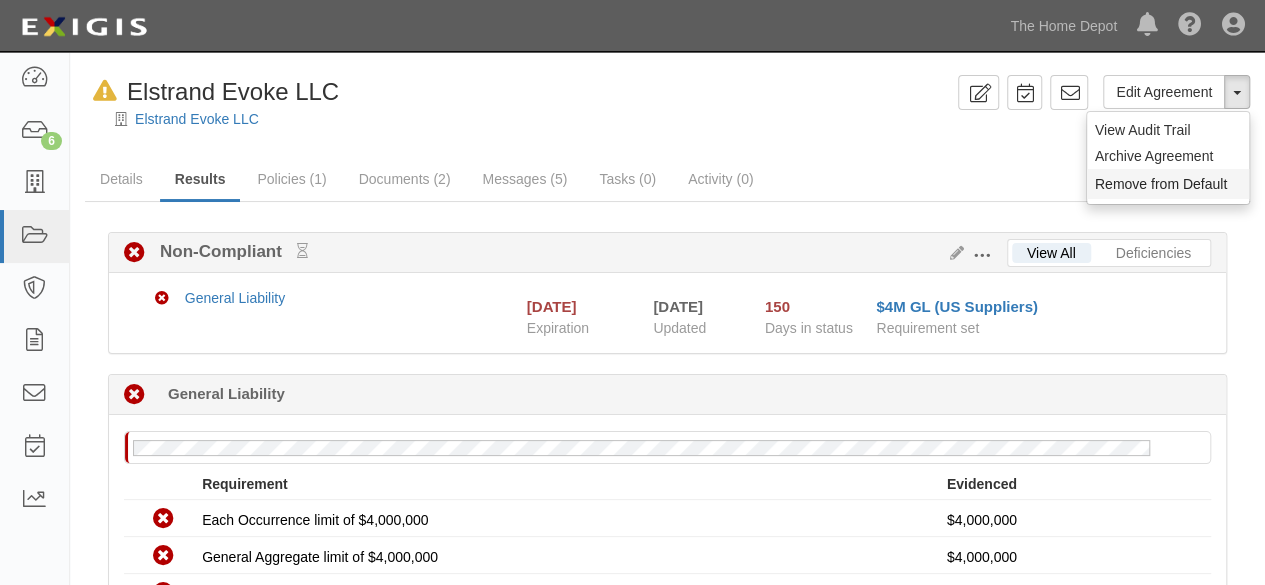 click on "Remove from Default" at bounding box center (1168, 184) 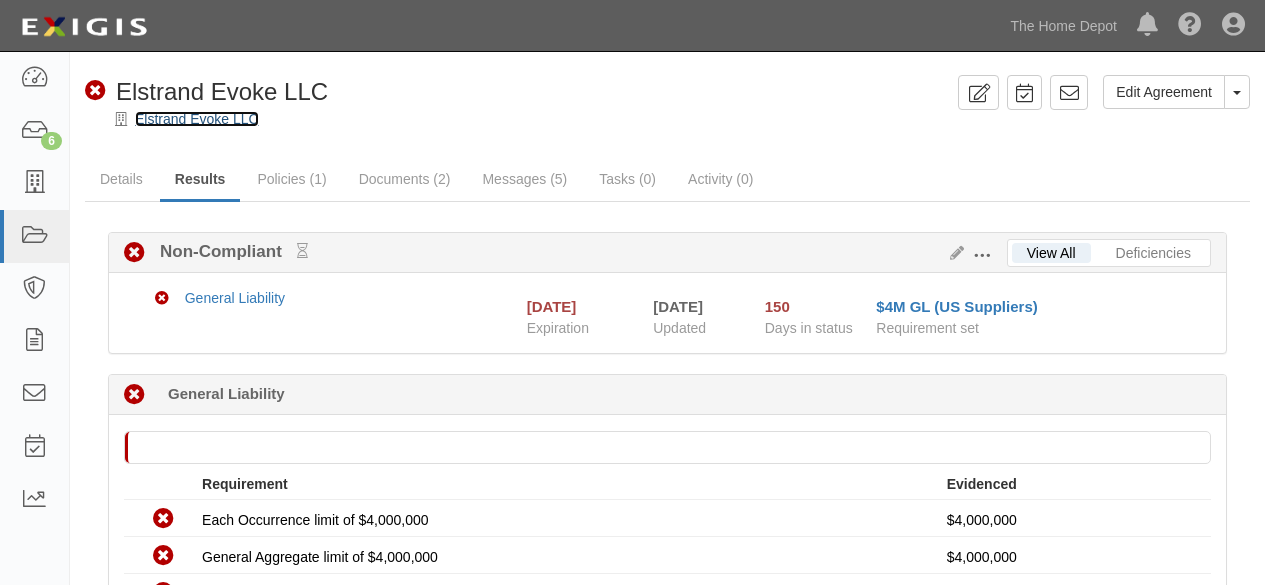 scroll, scrollTop: 0, scrollLeft: 0, axis: both 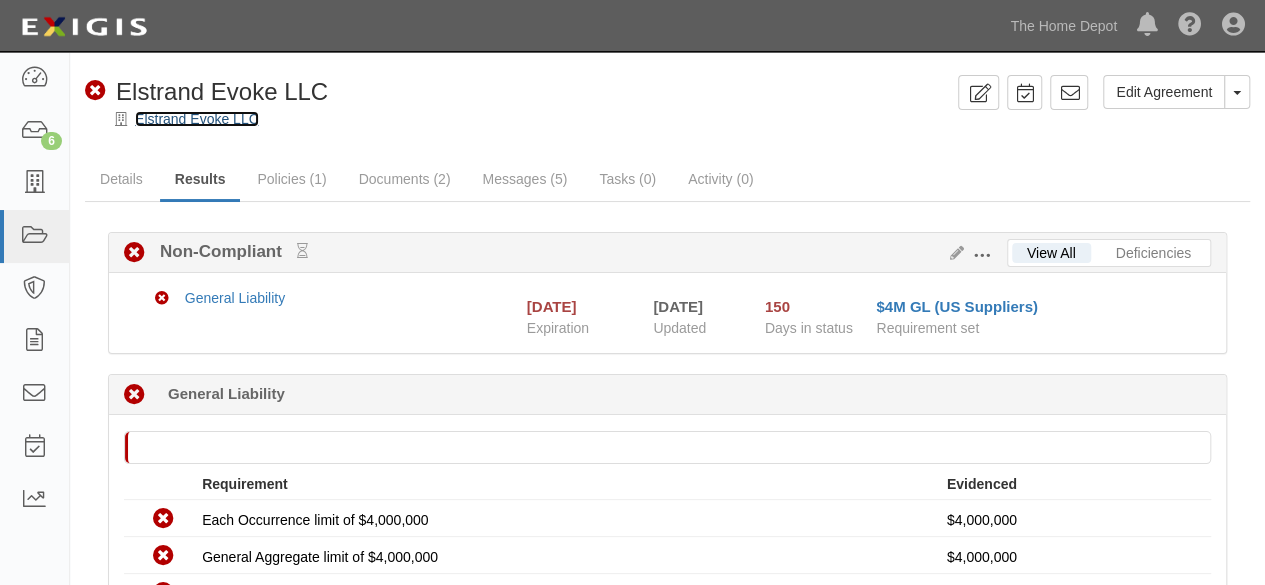 click on "Elstrand Evoke LLC" at bounding box center [197, 119] 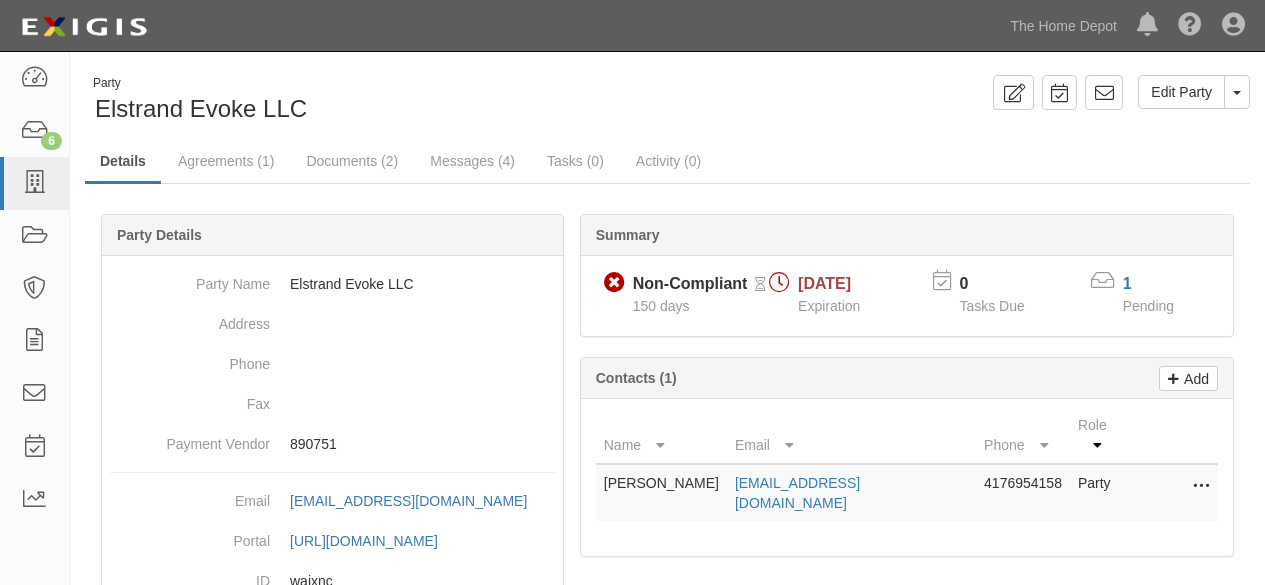 scroll, scrollTop: 0, scrollLeft: 0, axis: both 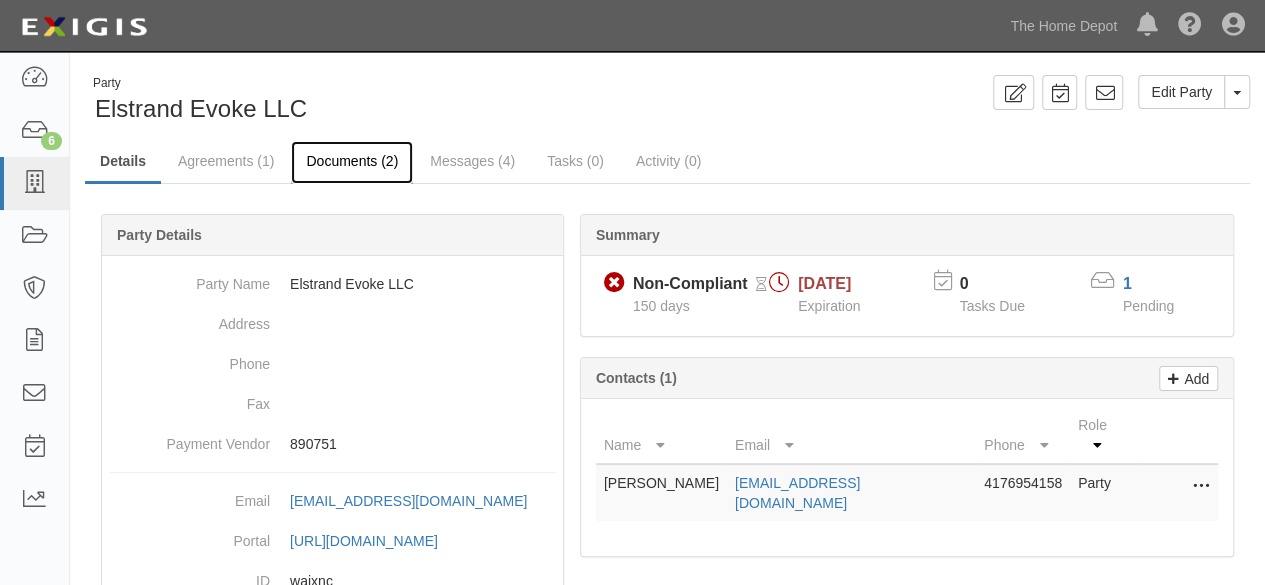 click on "Documents (2)" at bounding box center [352, 162] 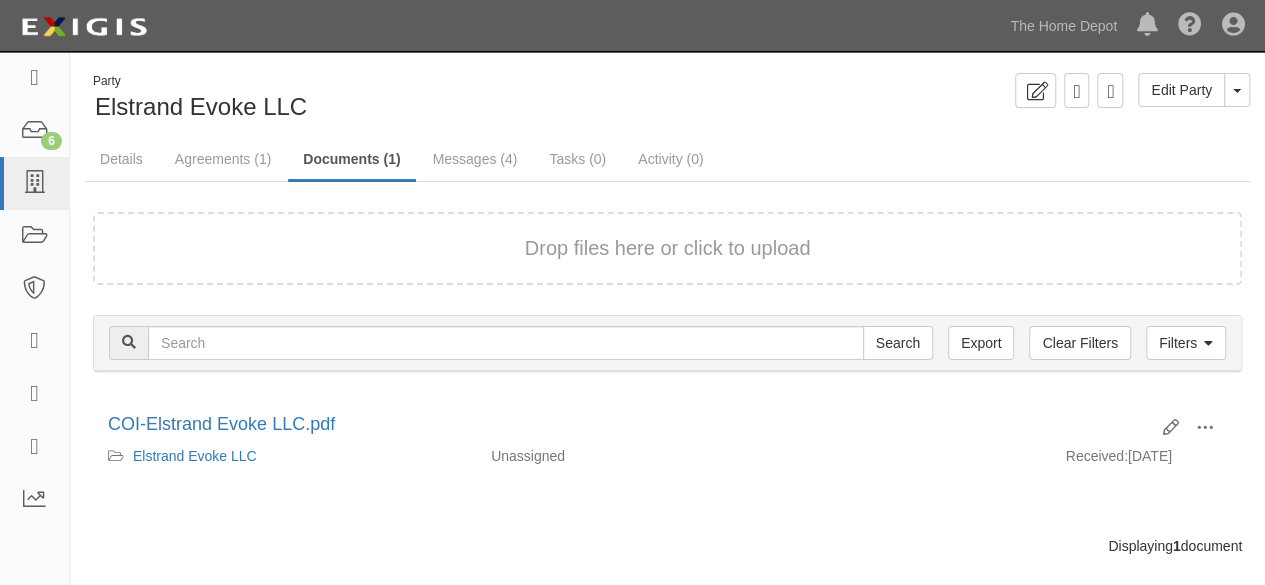 scroll, scrollTop: 30, scrollLeft: 0, axis: vertical 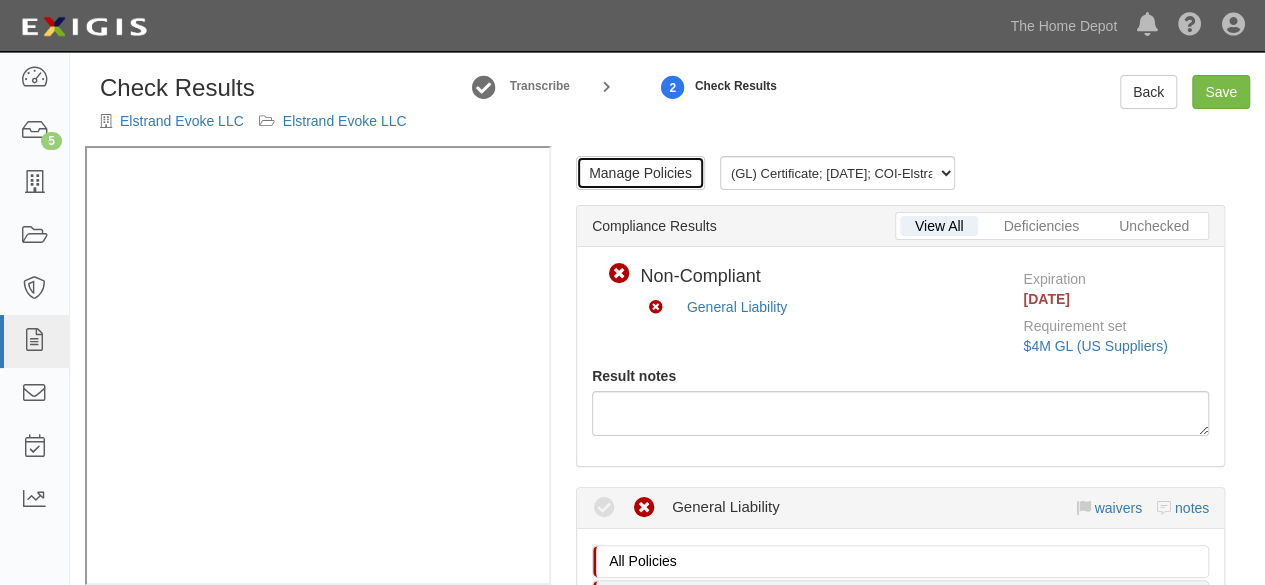 click on "Manage Policies" at bounding box center [640, 173] 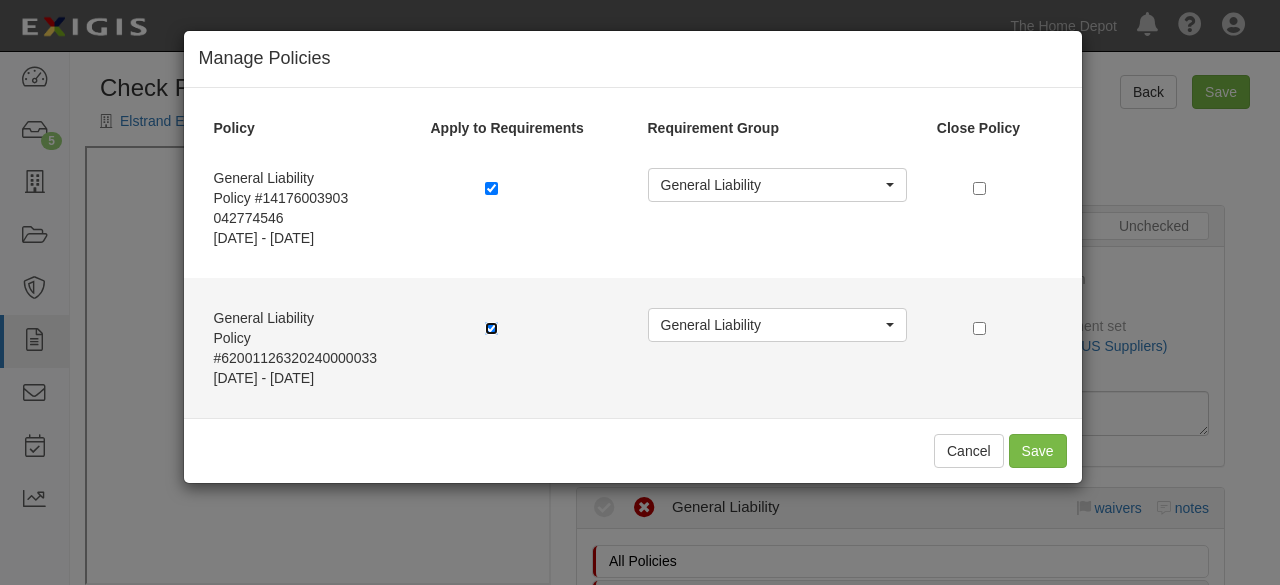 click at bounding box center (491, 328) 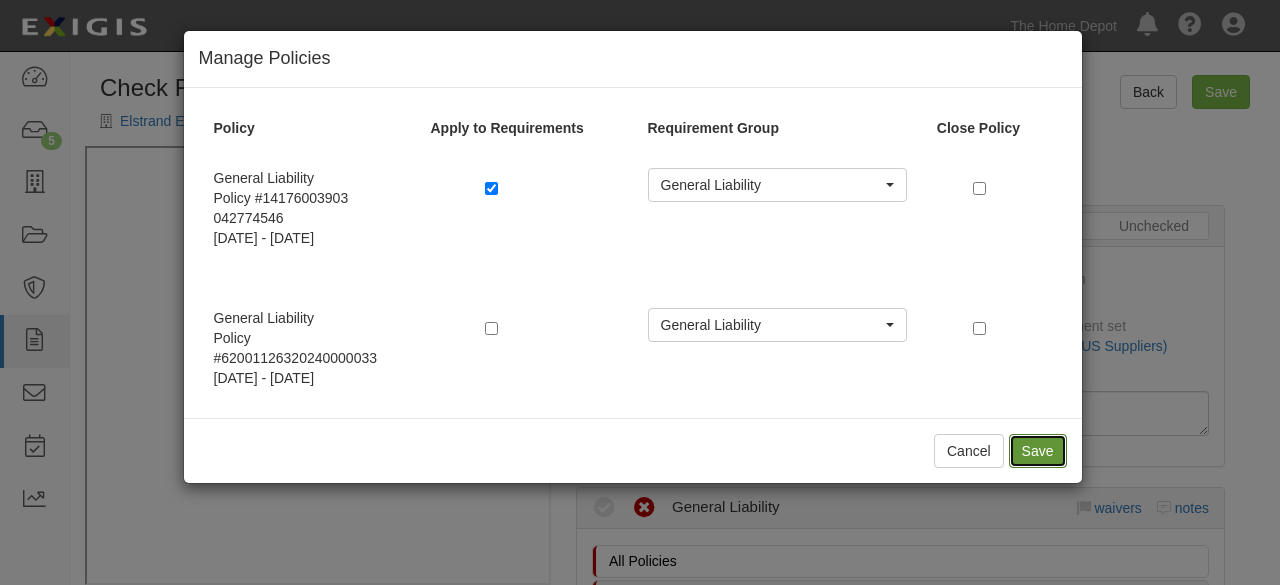 click on "Save" at bounding box center (1038, 451) 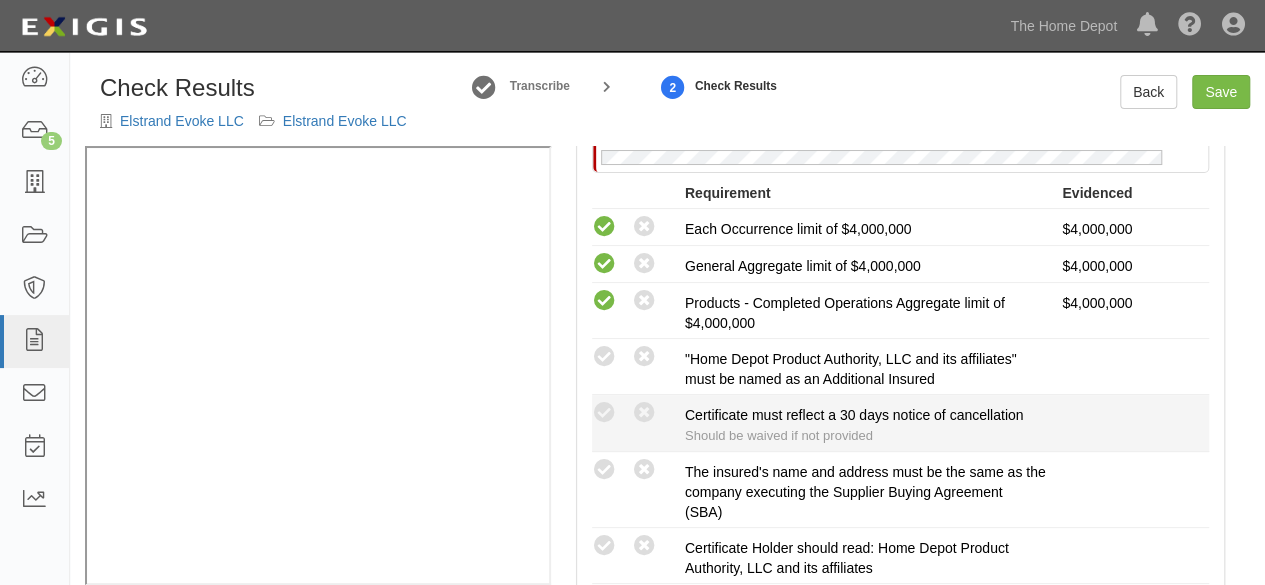 scroll, scrollTop: 500, scrollLeft: 0, axis: vertical 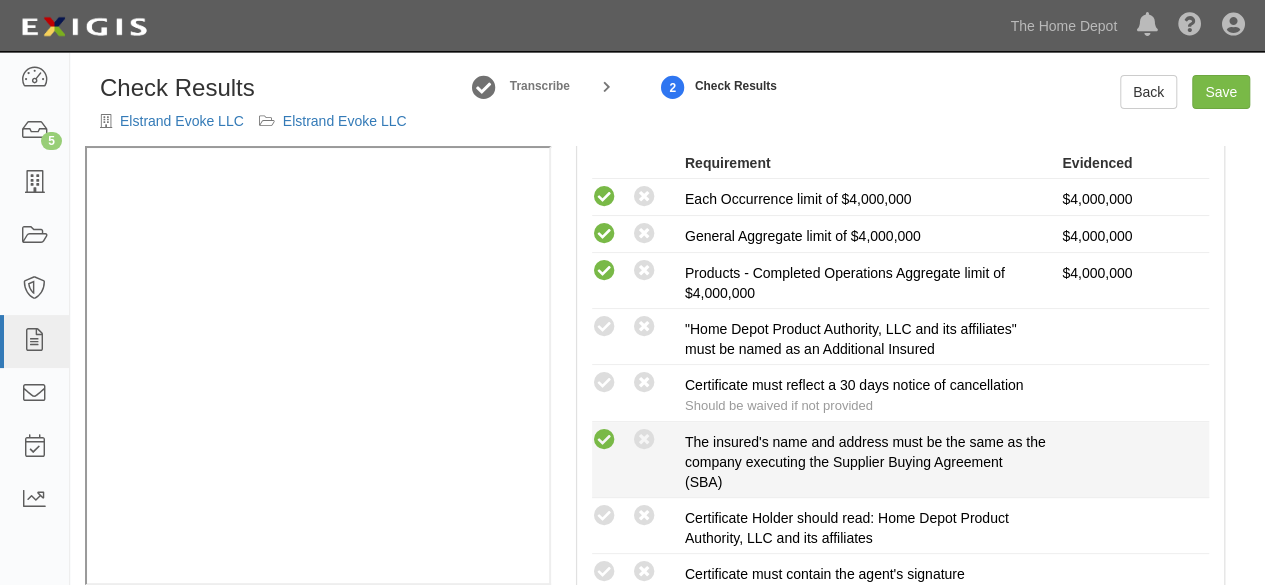 click at bounding box center [604, 440] 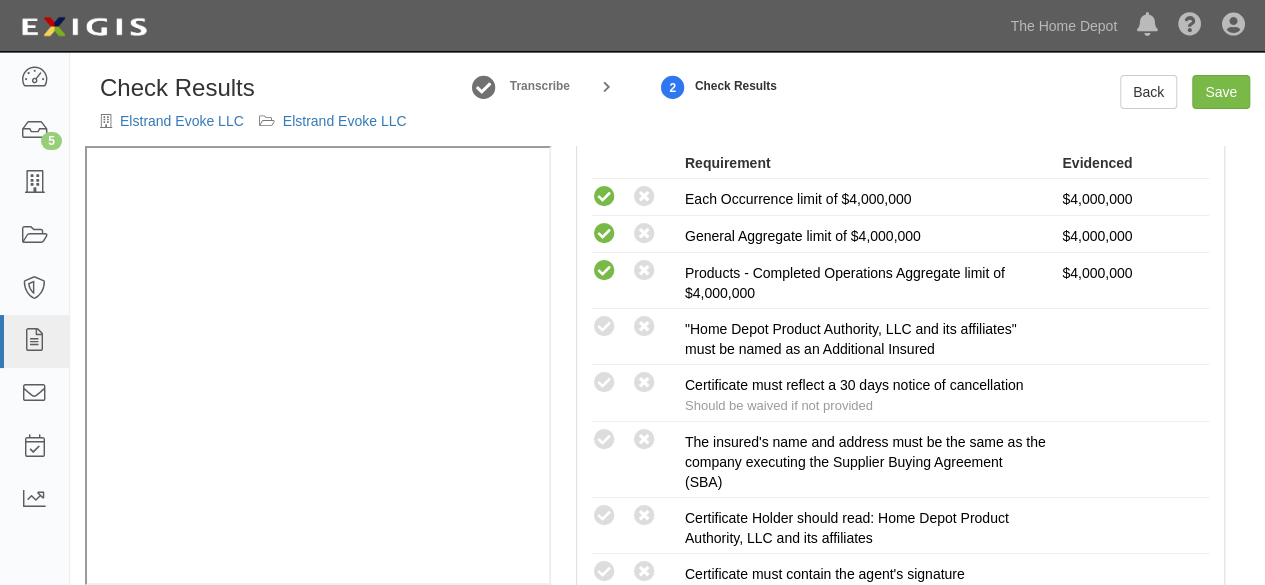 radio on "true" 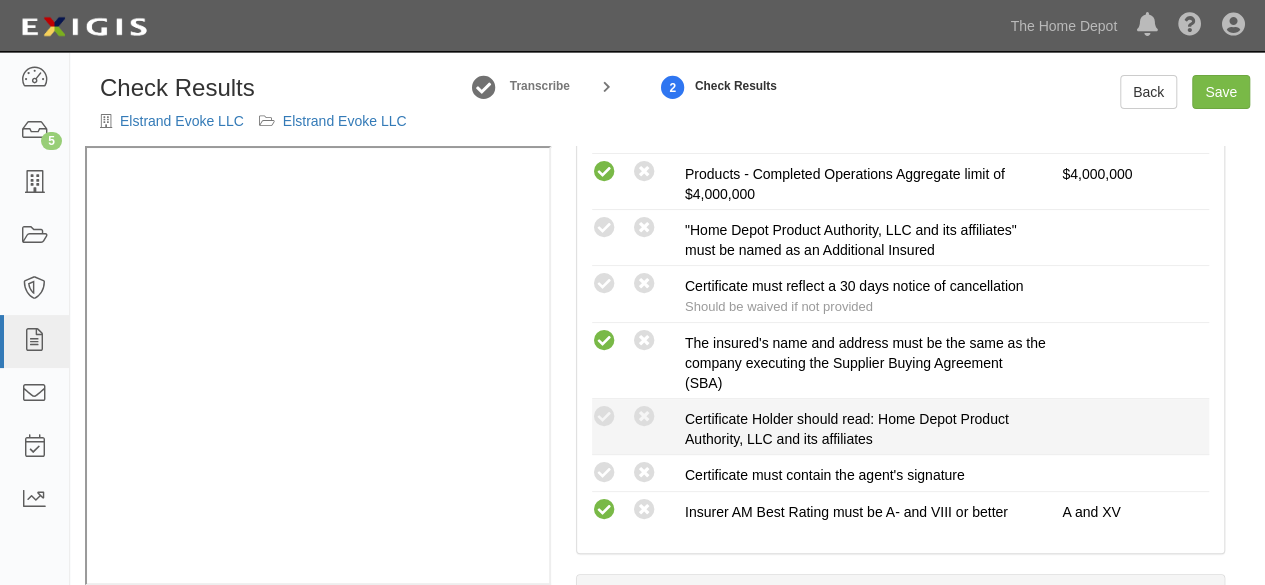 scroll, scrollTop: 600, scrollLeft: 0, axis: vertical 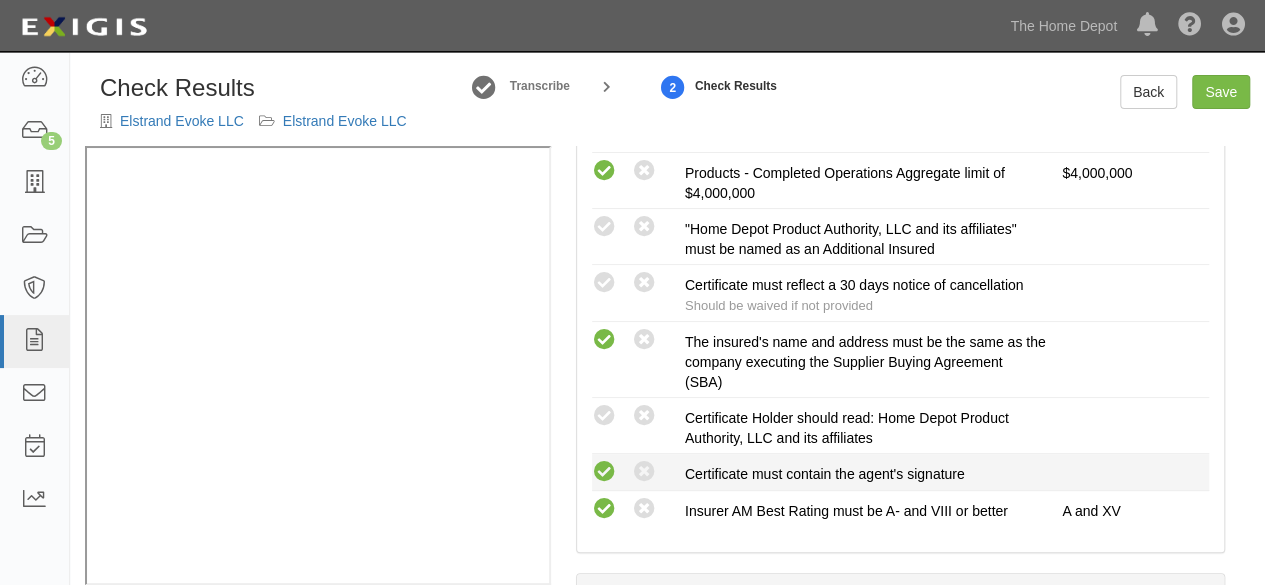 click at bounding box center (604, 472) 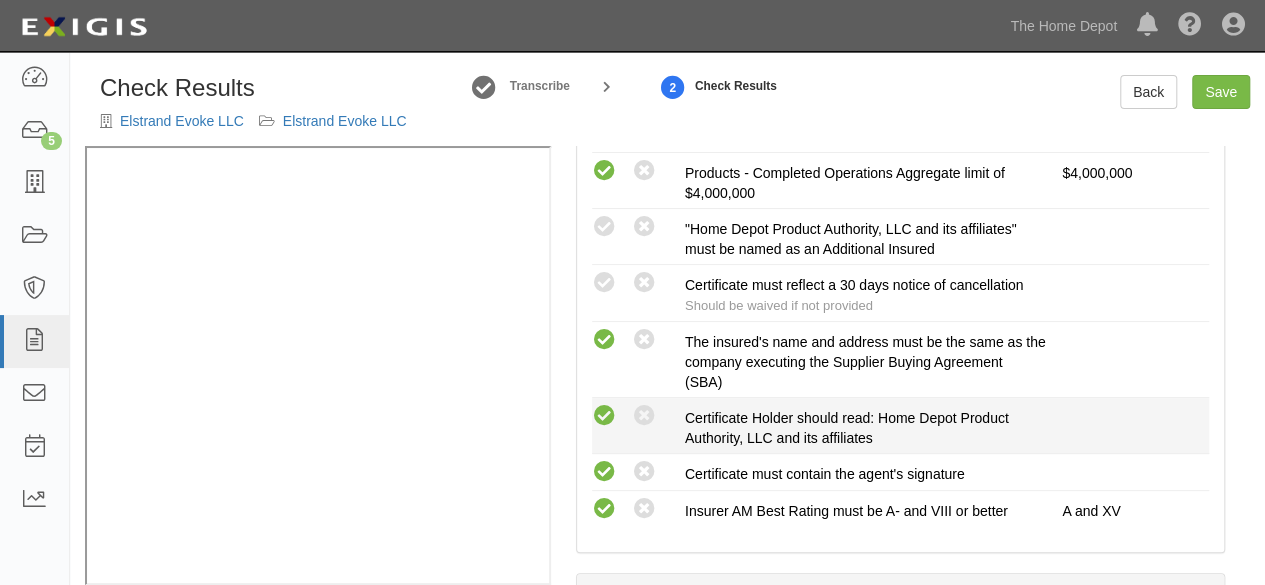 click at bounding box center [604, 416] 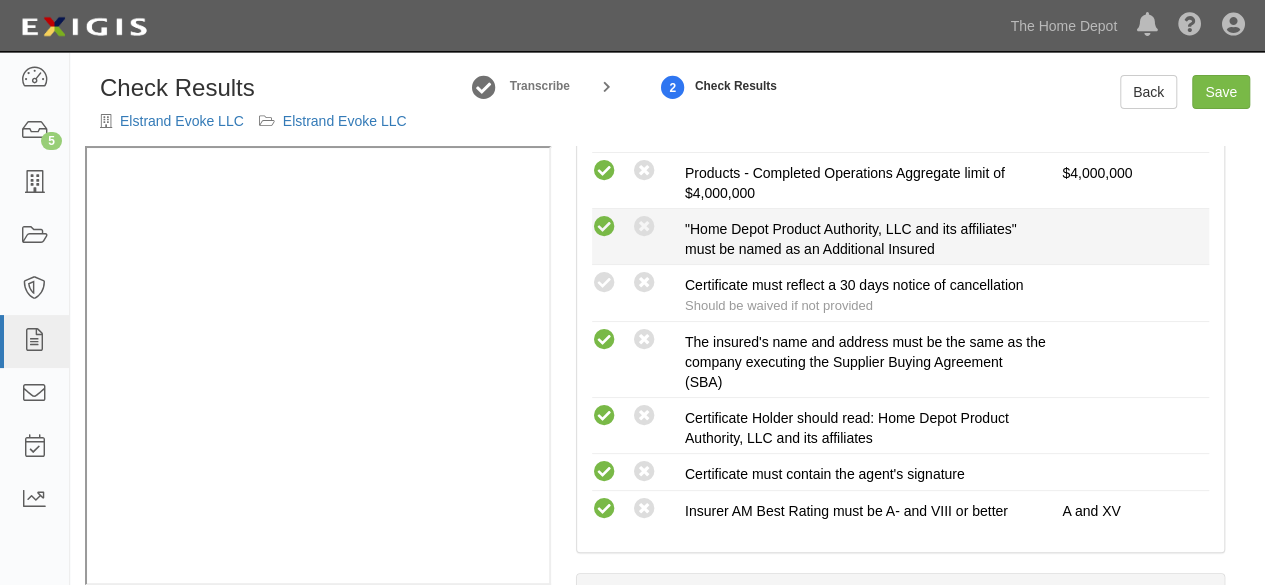 click at bounding box center (604, 227) 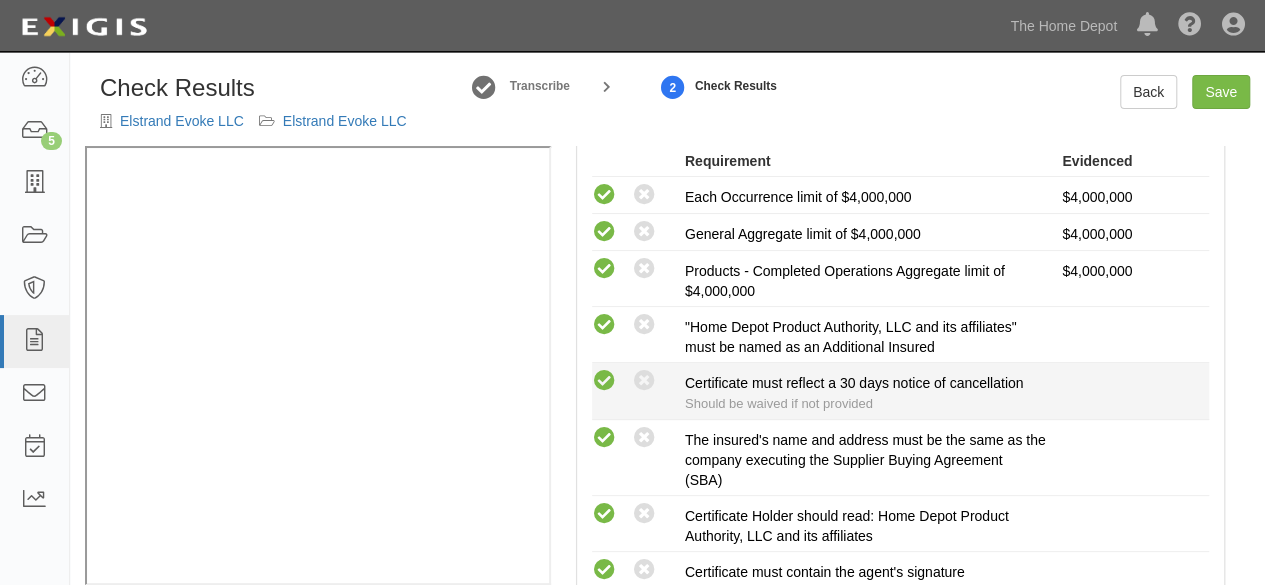 scroll, scrollTop: 500, scrollLeft: 0, axis: vertical 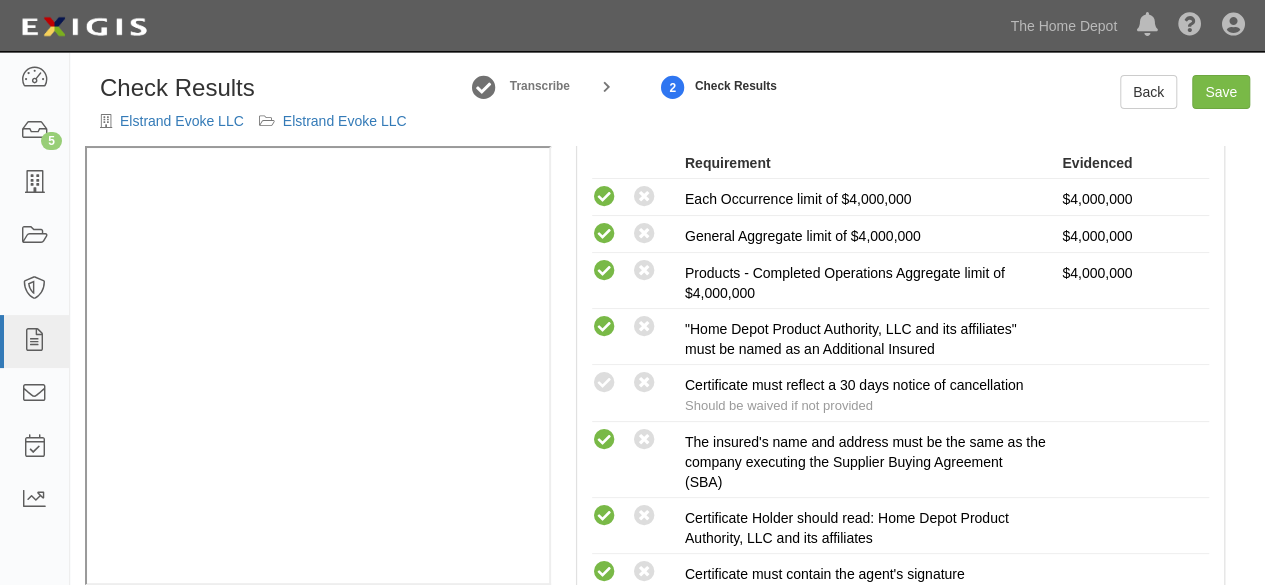 drag, startPoint x: 608, startPoint y: 379, endPoint x: 548, endPoint y: 405, distance: 65.39113 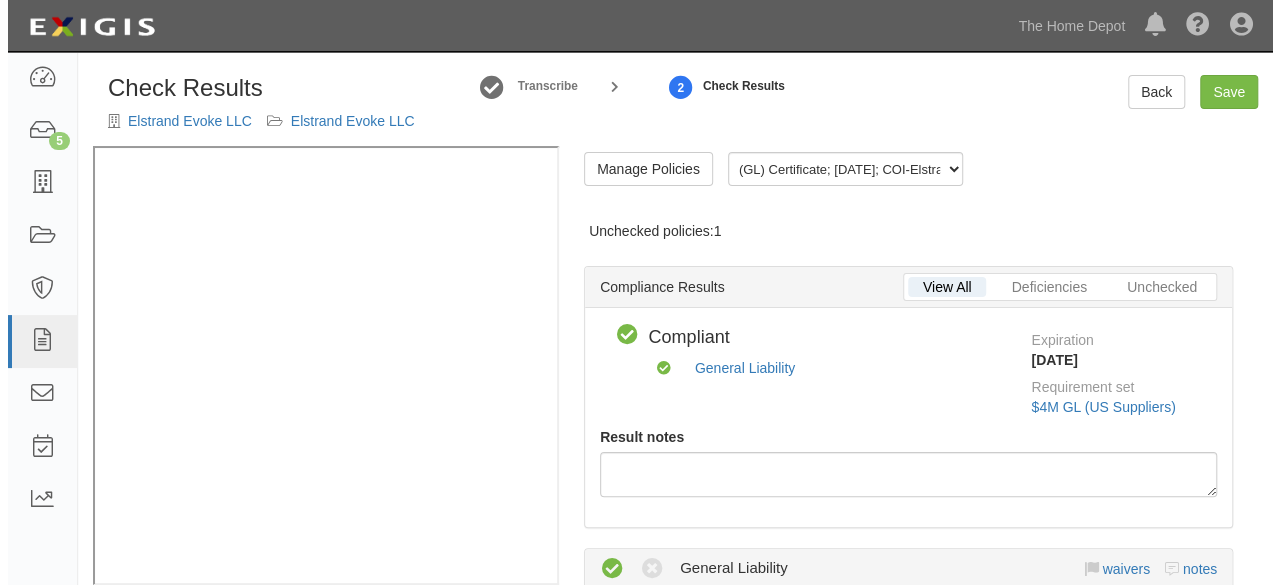 scroll, scrollTop: 0, scrollLeft: 0, axis: both 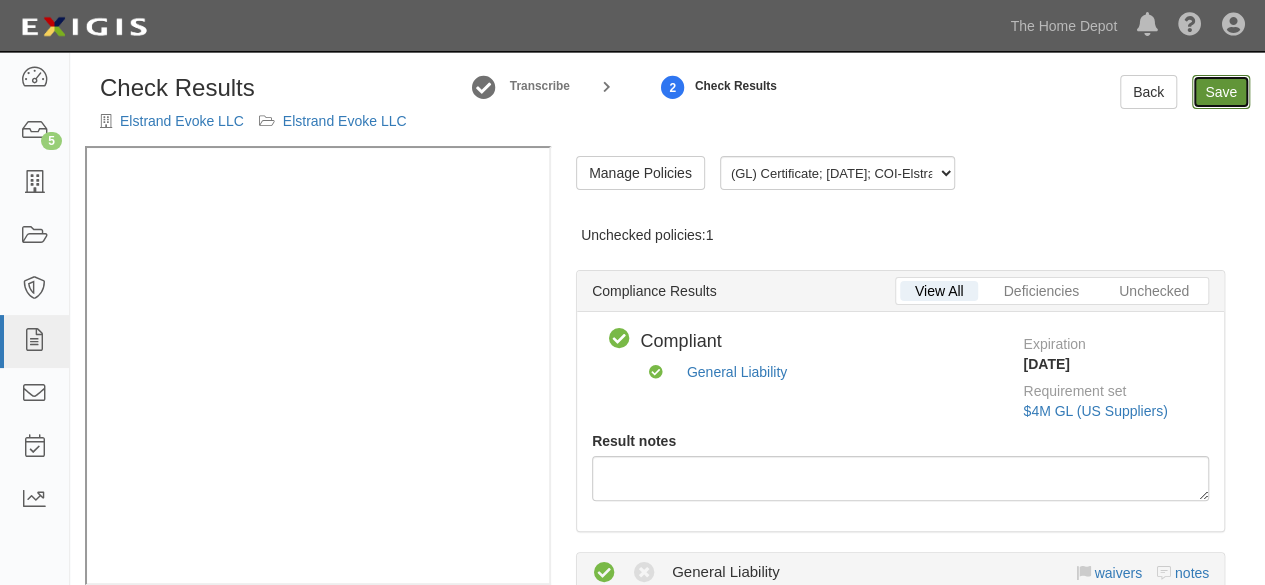 click on "Save" at bounding box center [1221, 92] 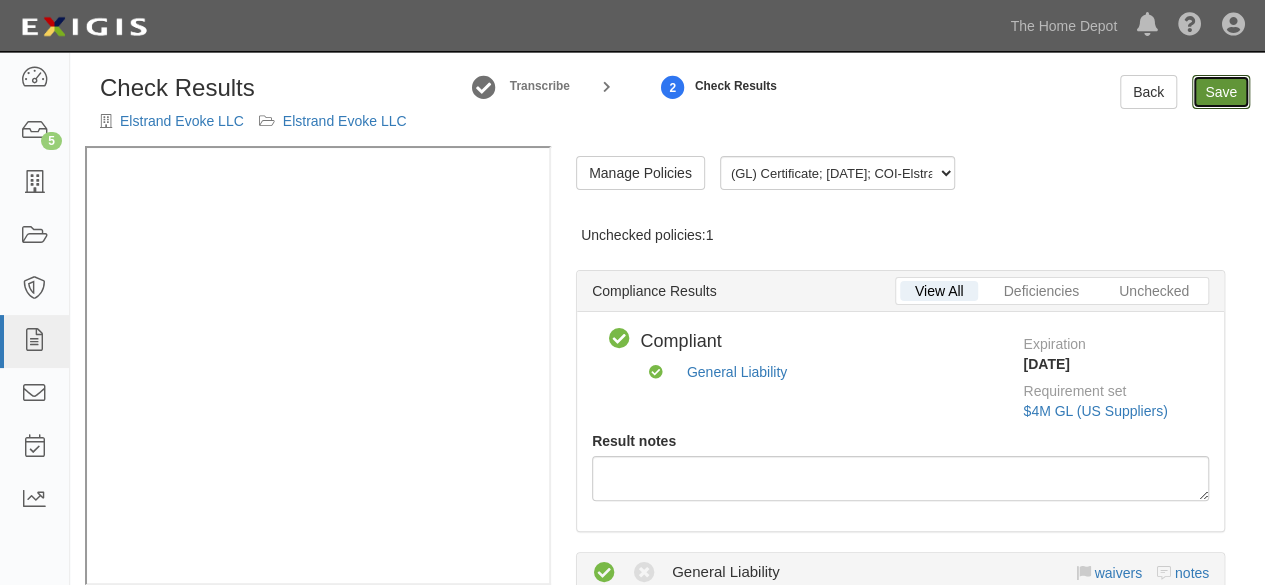 radio on "true" 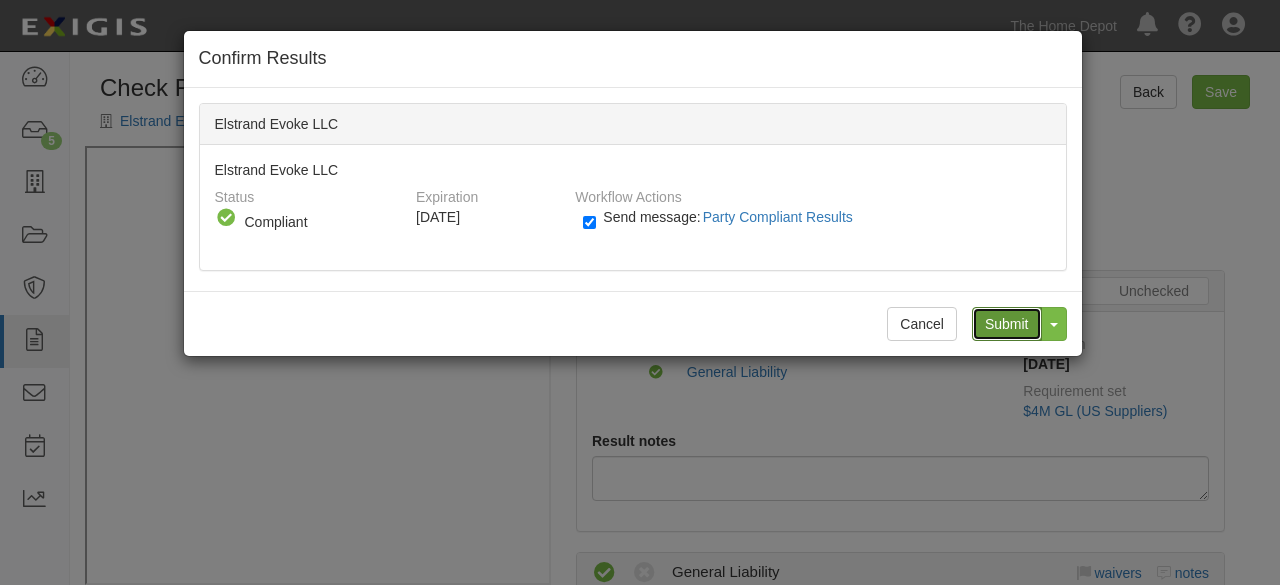 click on "Submit" at bounding box center [1007, 324] 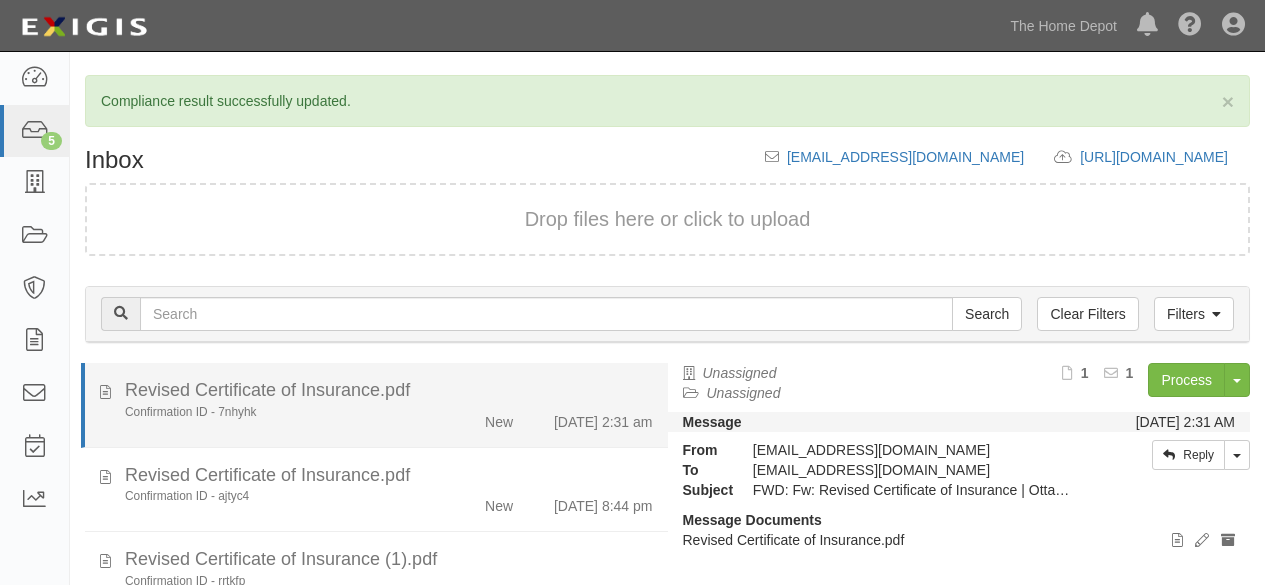 scroll, scrollTop: 0, scrollLeft: 0, axis: both 